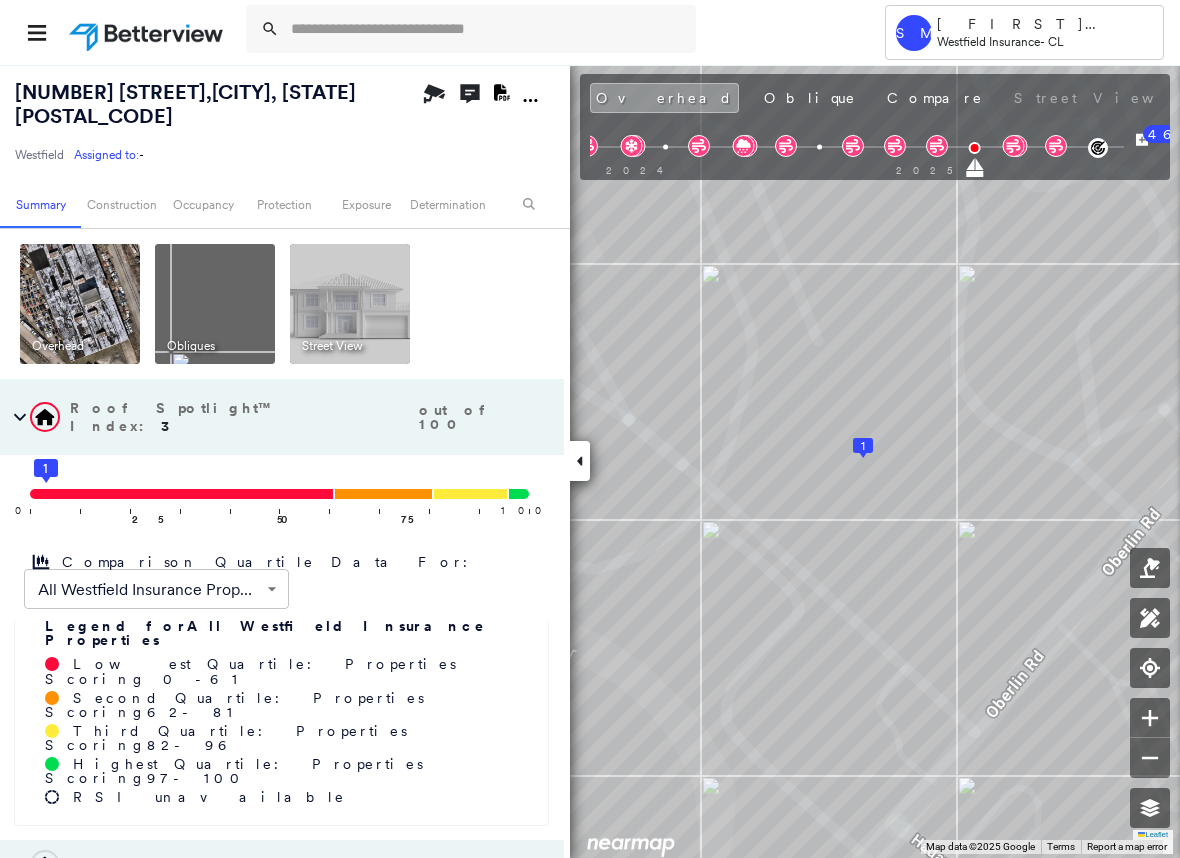 scroll, scrollTop: 0, scrollLeft: 0, axis: both 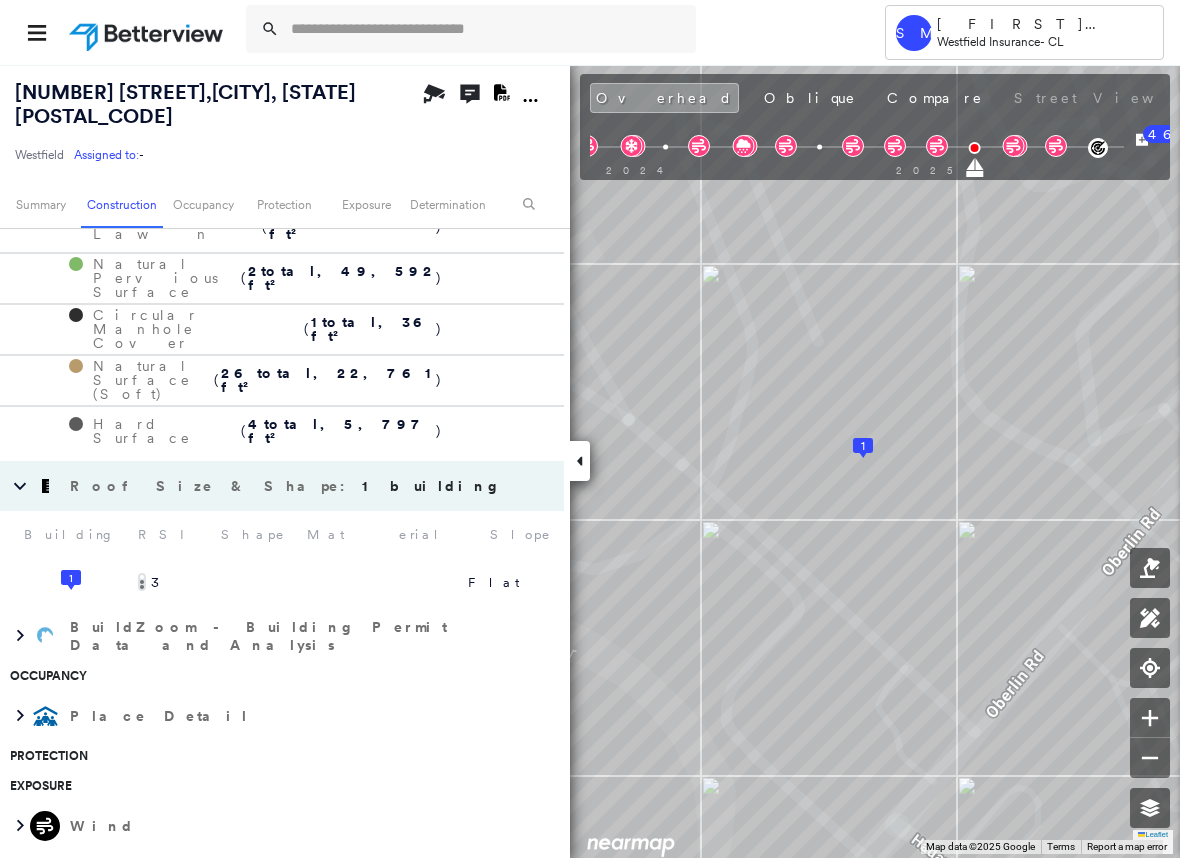 click on "3" at bounding box center (162, 583) 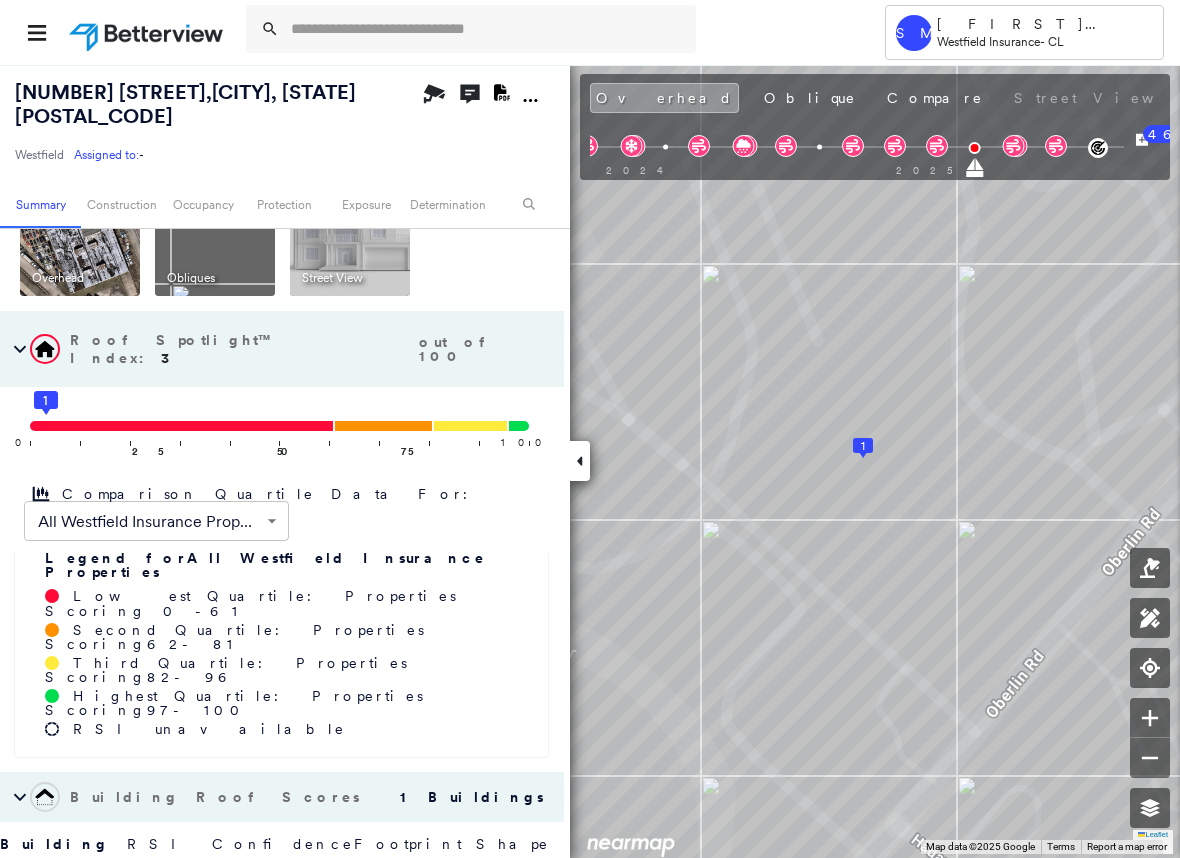scroll, scrollTop: 0, scrollLeft: 0, axis: both 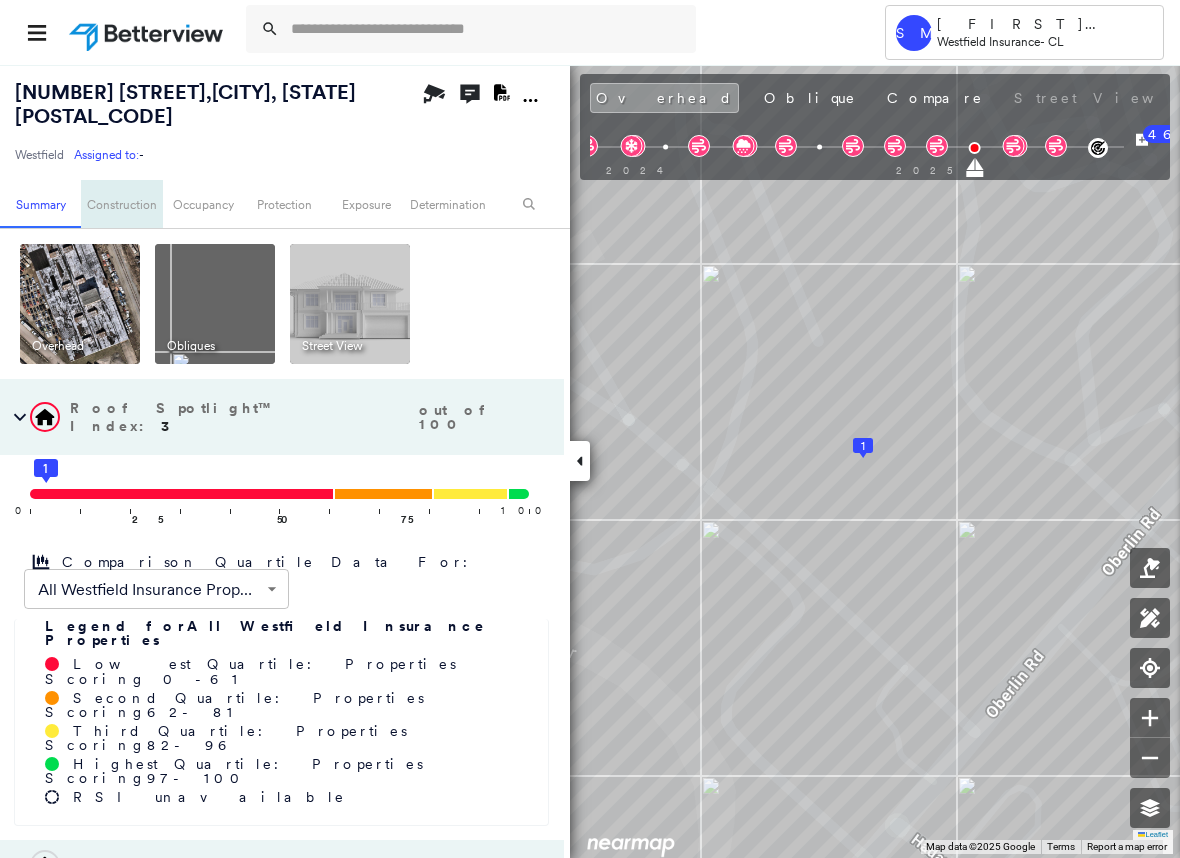 click on "Construction" at bounding box center (121, 204) 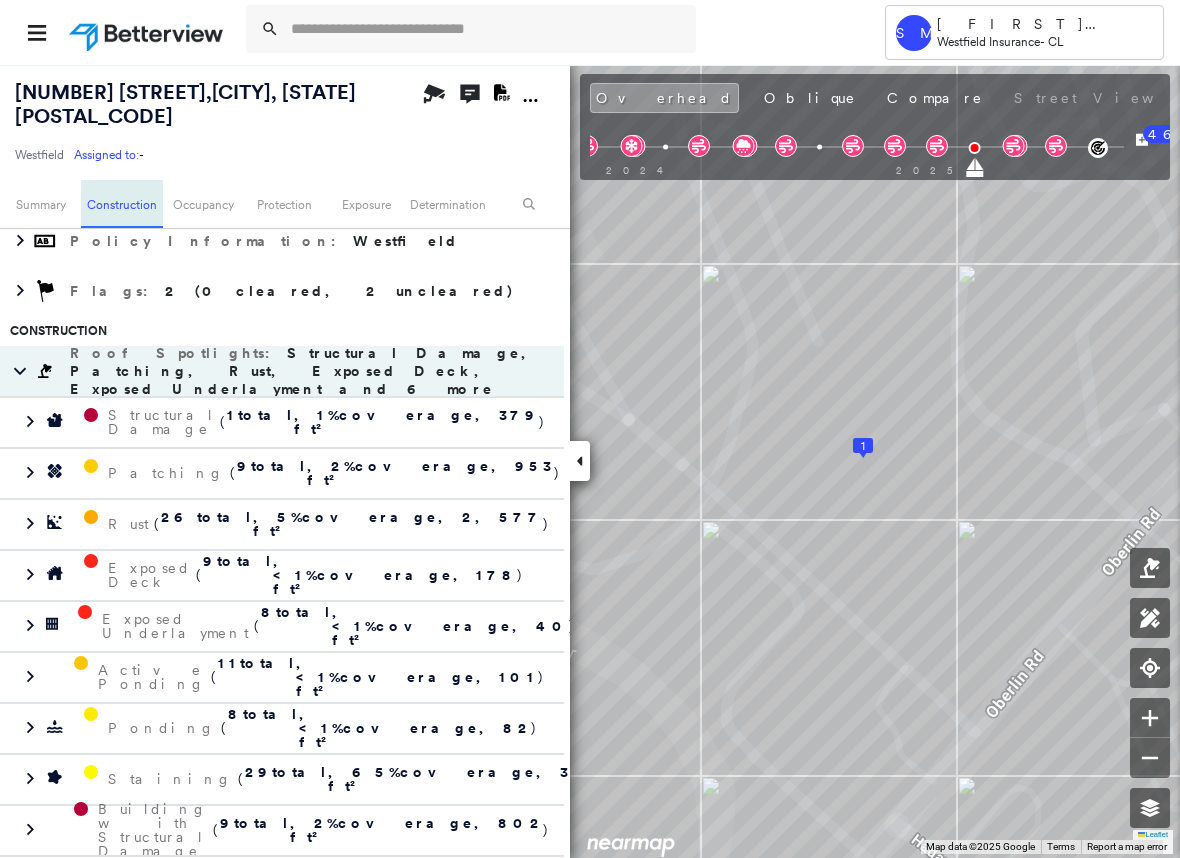 scroll, scrollTop: 775, scrollLeft: 0, axis: vertical 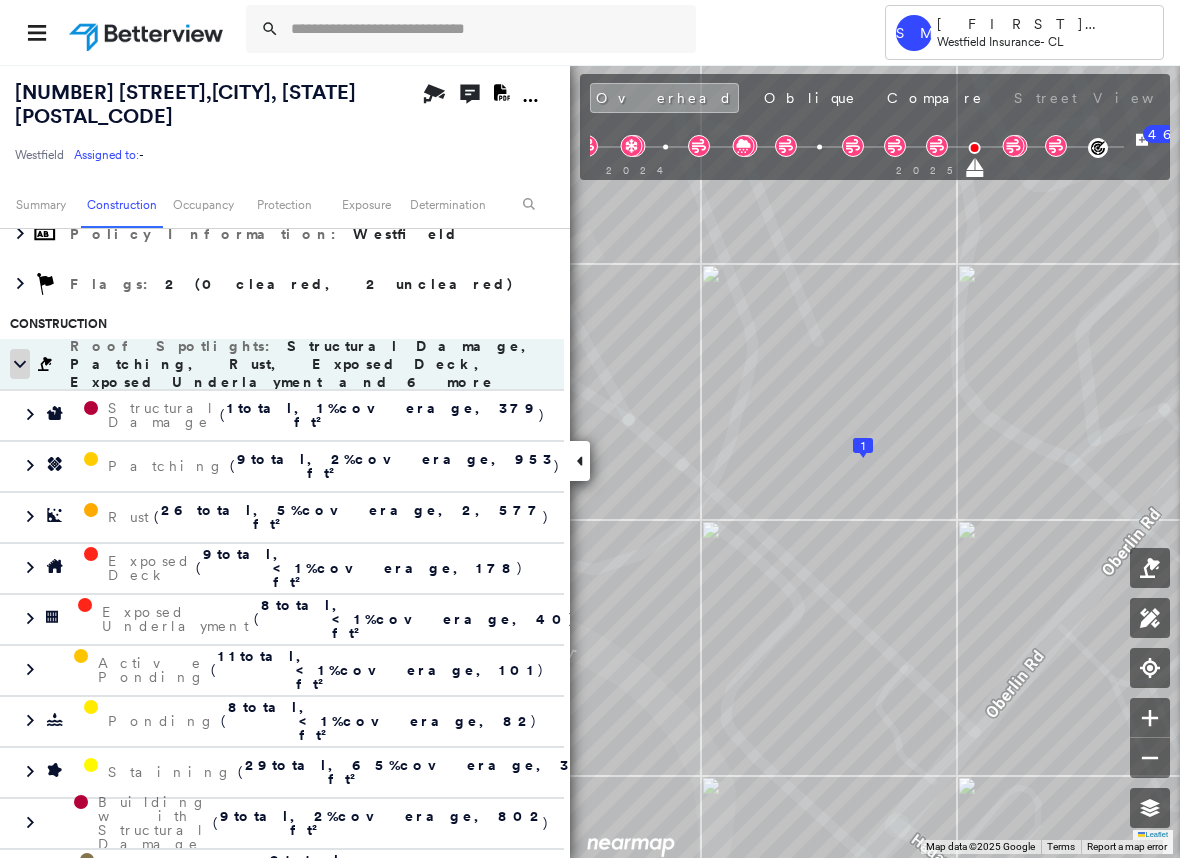 click 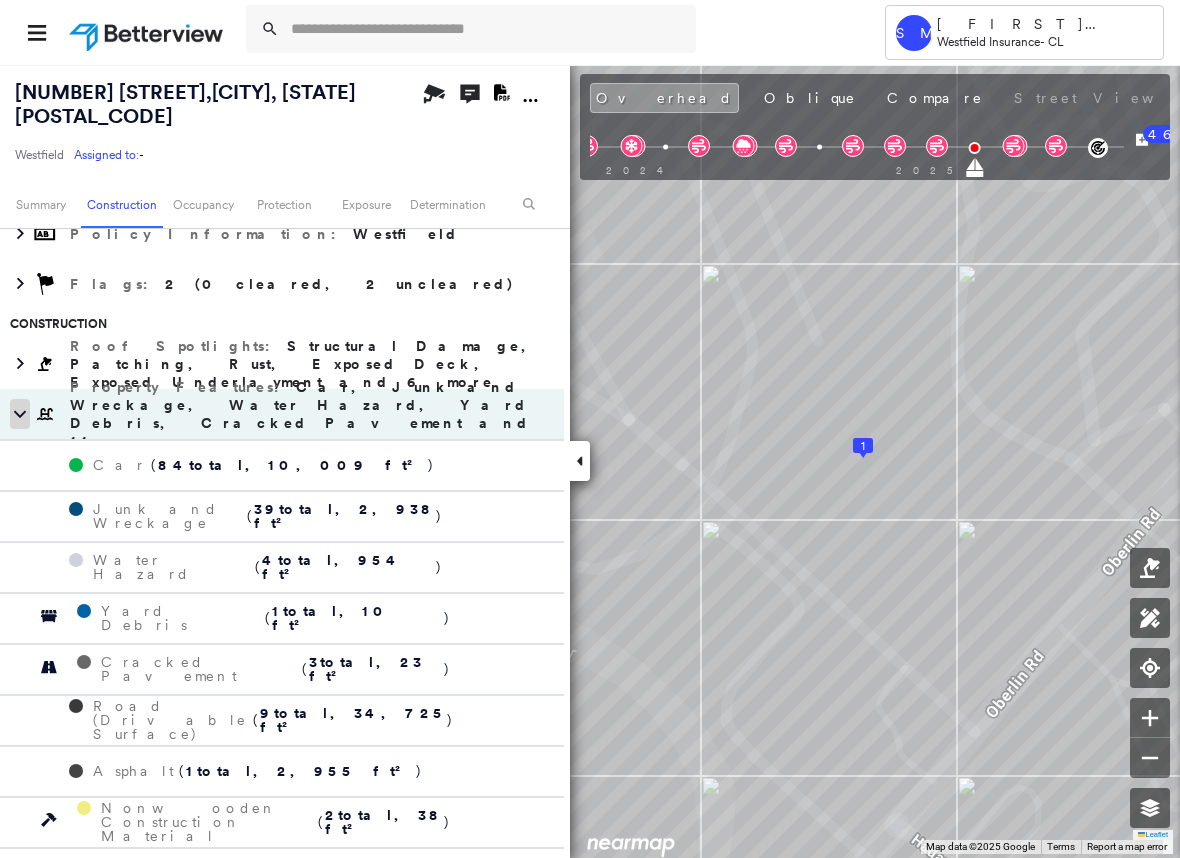 click at bounding box center (20, 414) 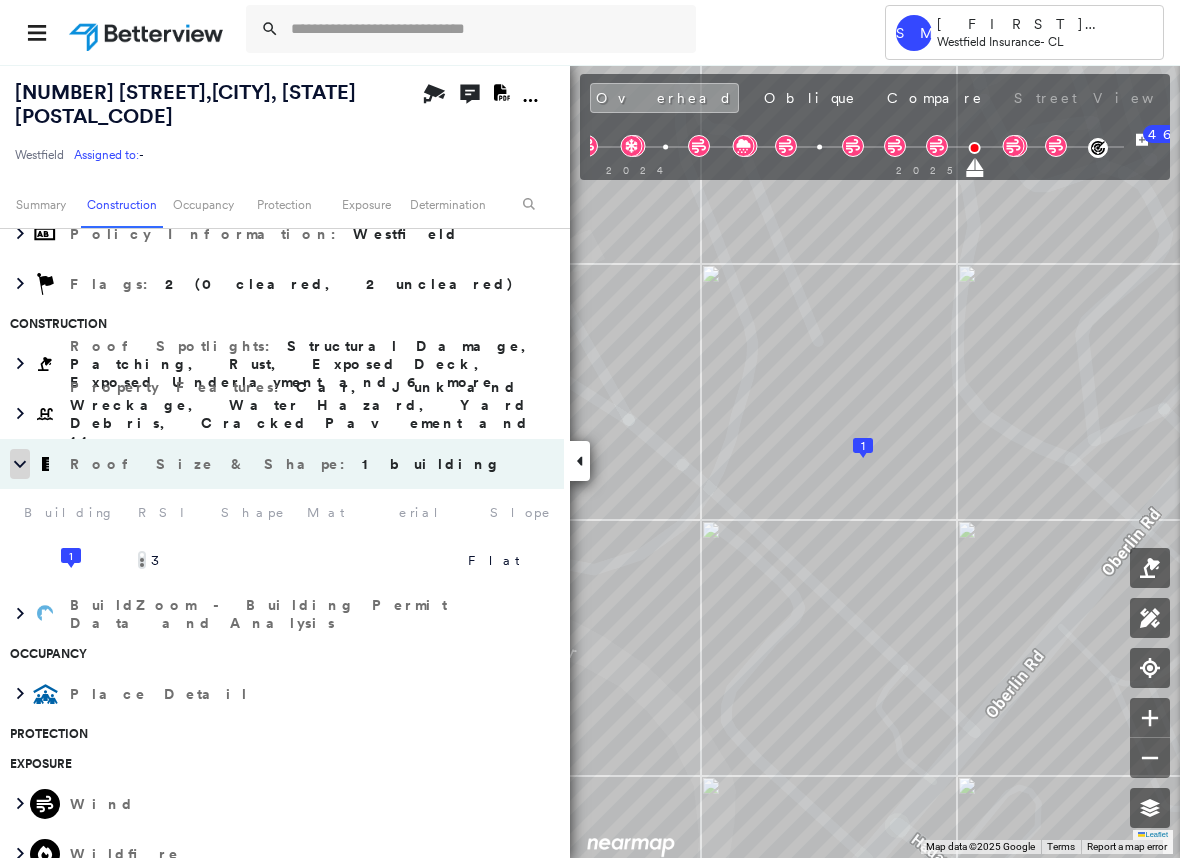 click 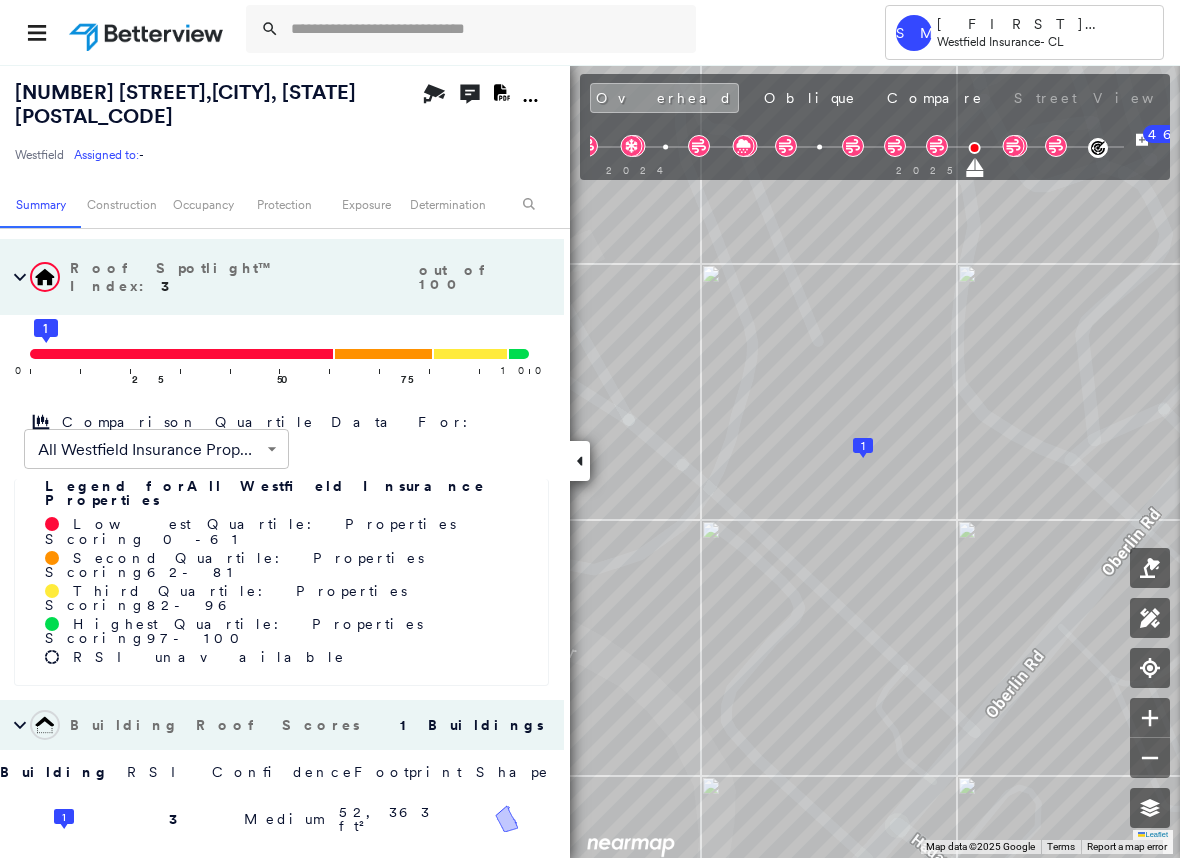 scroll, scrollTop: 132, scrollLeft: 0, axis: vertical 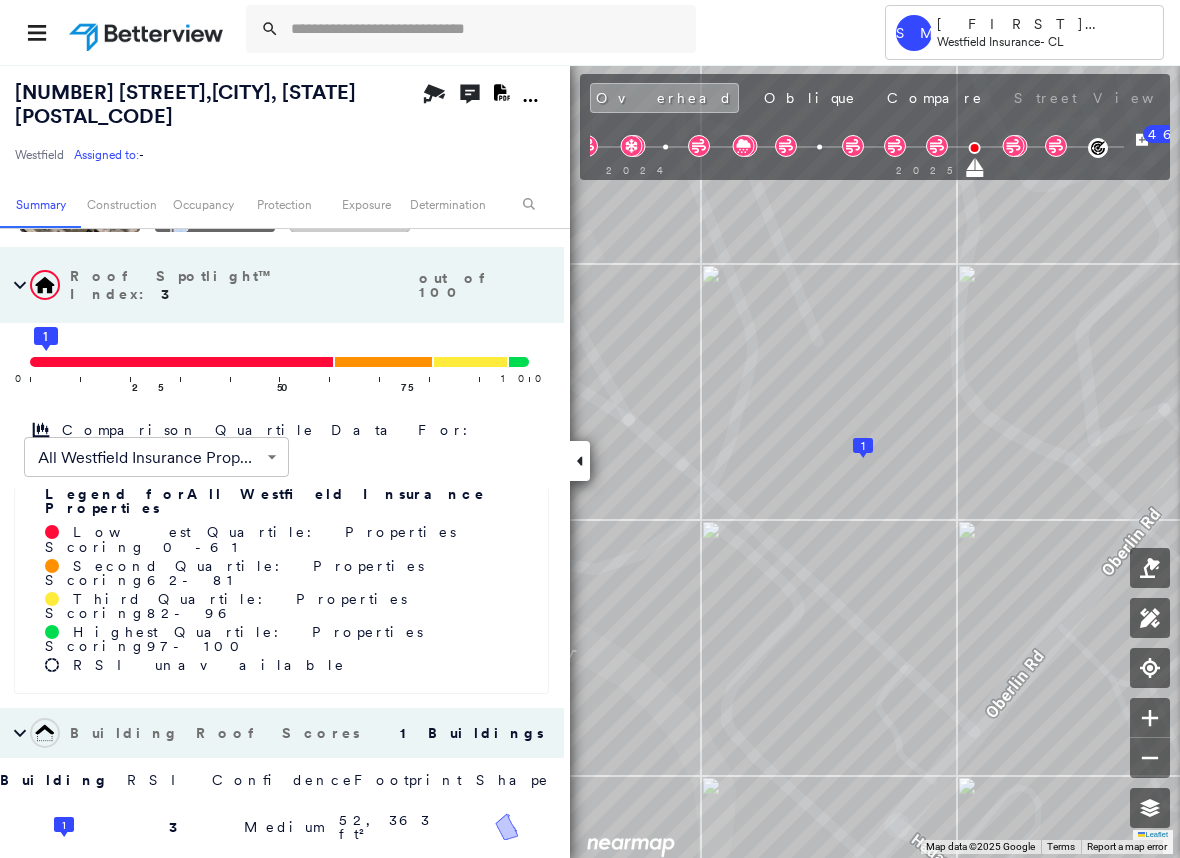 click on "Comparison Quartile Data For:" at bounding box center (273, 430) 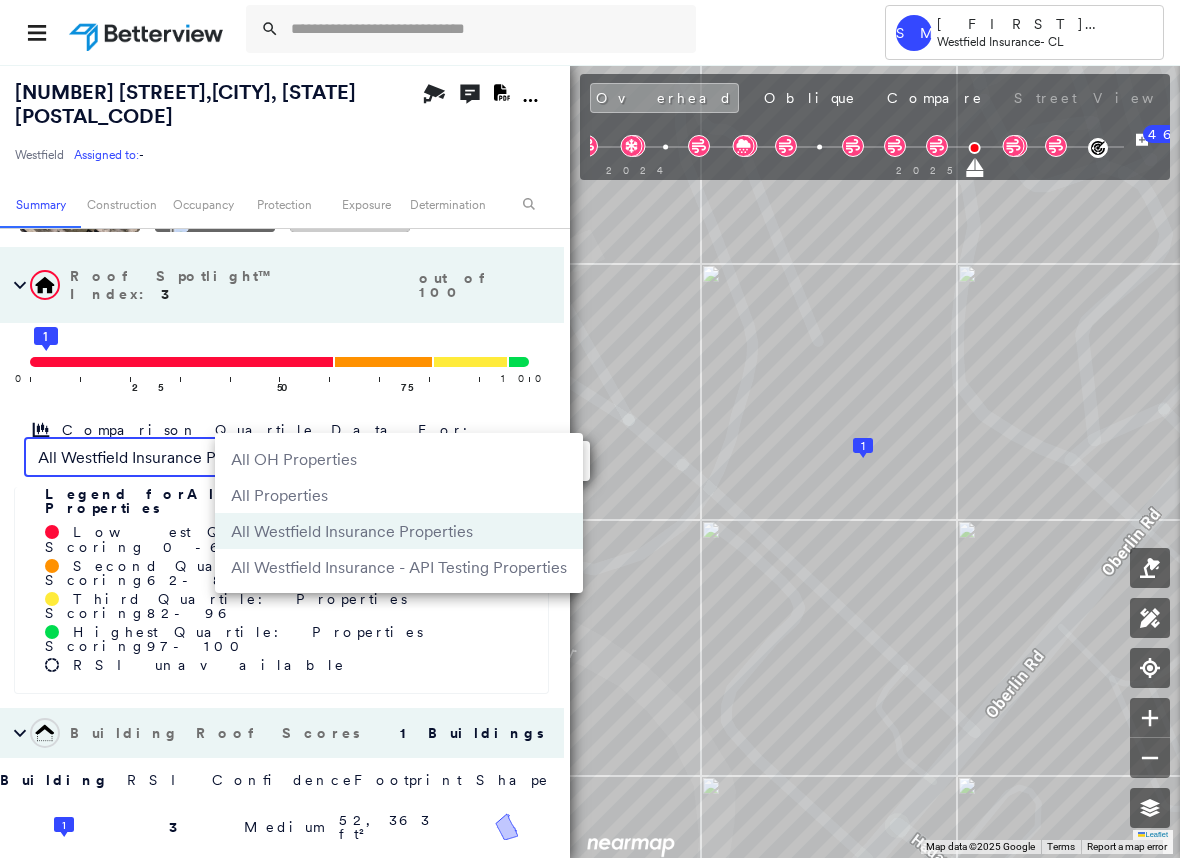 click at bounding box center [590, 429] 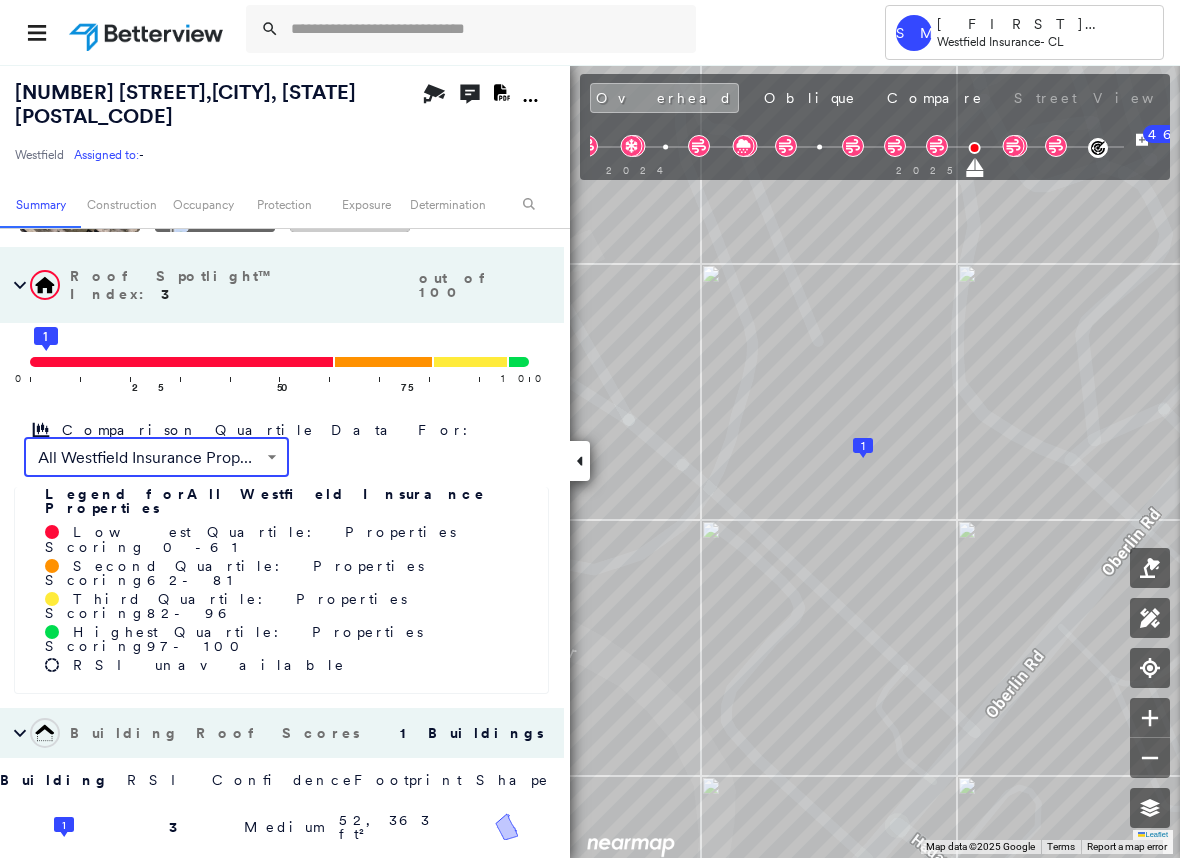 click on "0 100 25 1 50 75" at bounding box center (280, 383) 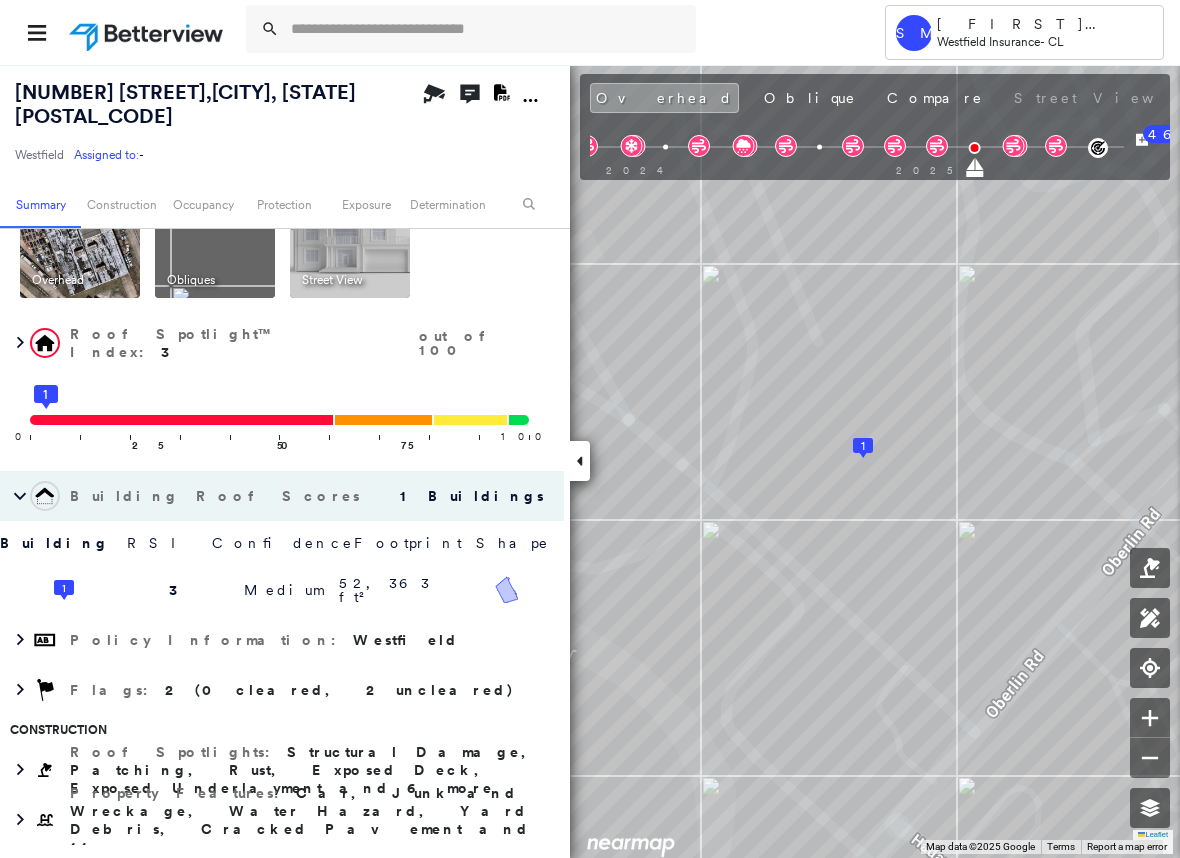 scroll, scrollTop: 0, scrollLeft: 0, axis: both 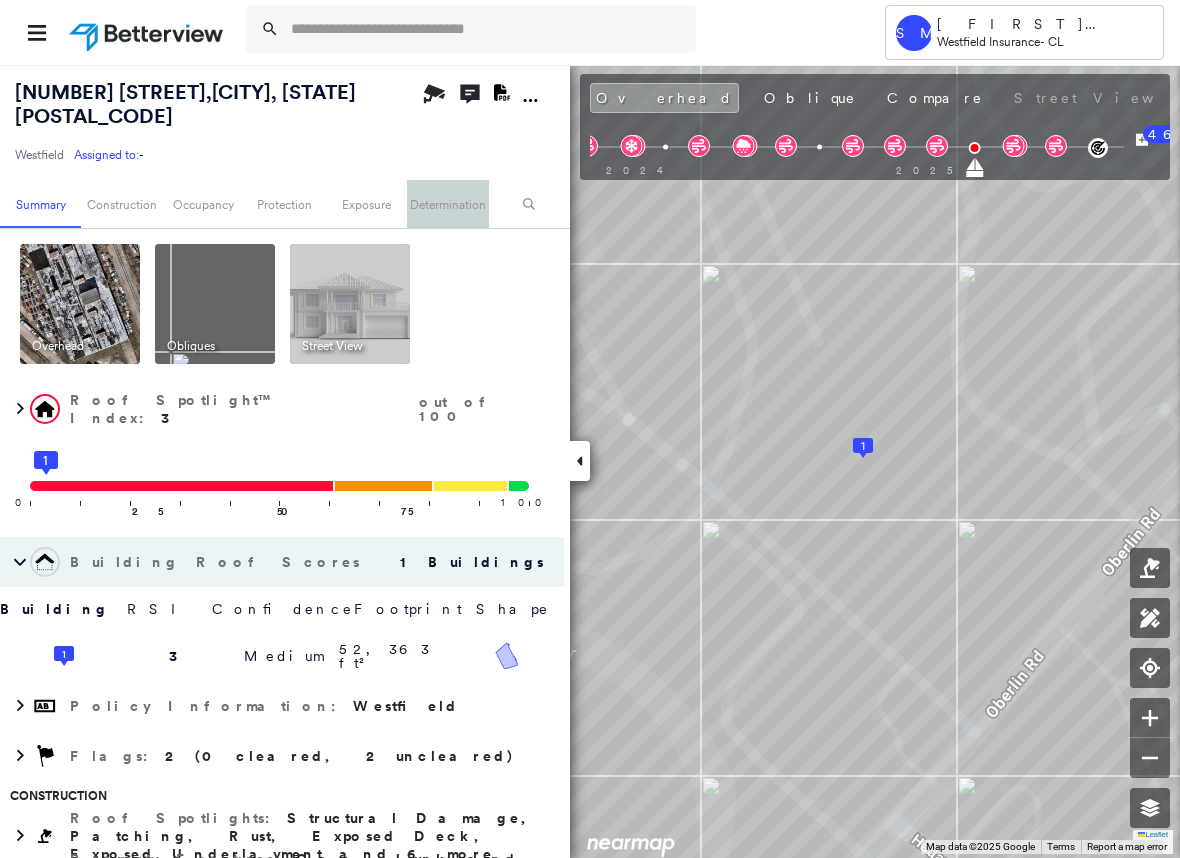 click on "Determination" at bounding box center [447, 204] 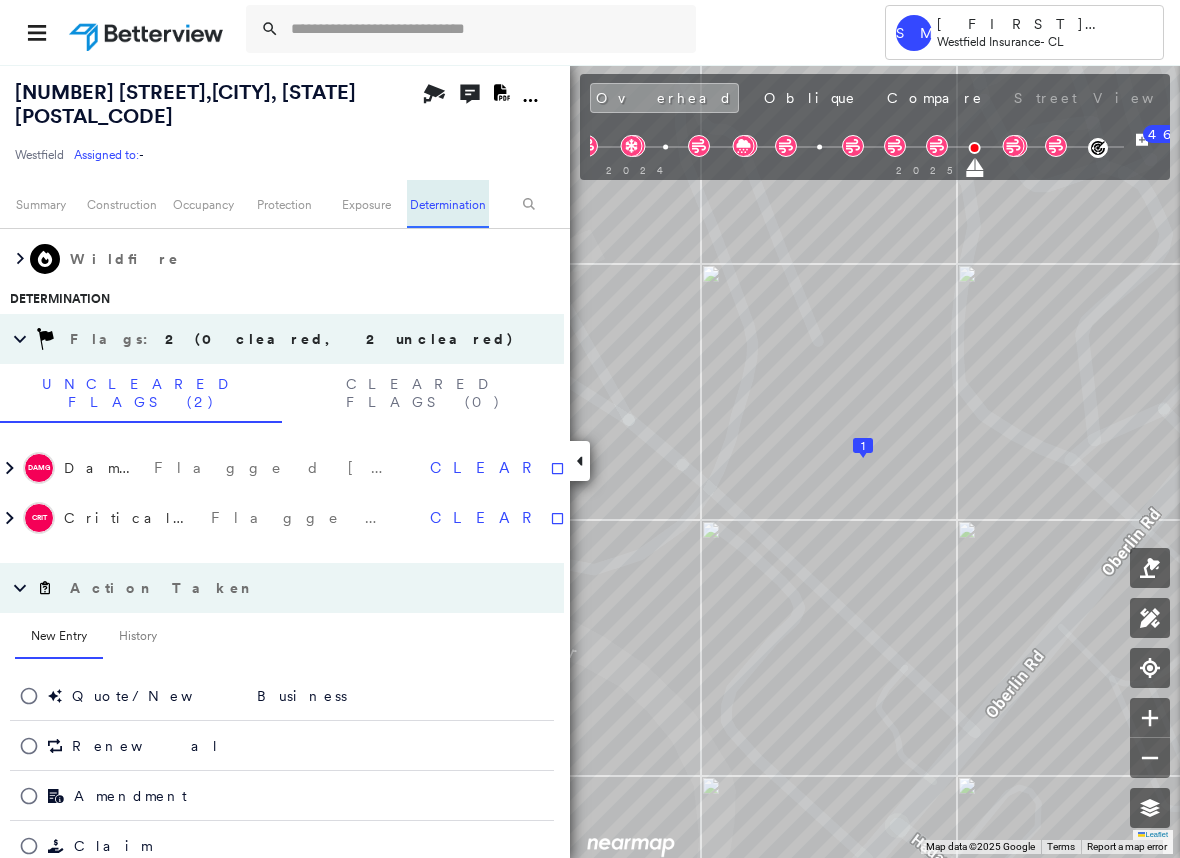 scroll, scrollTop: 1014, scrollLeft: 0, axis: vertical 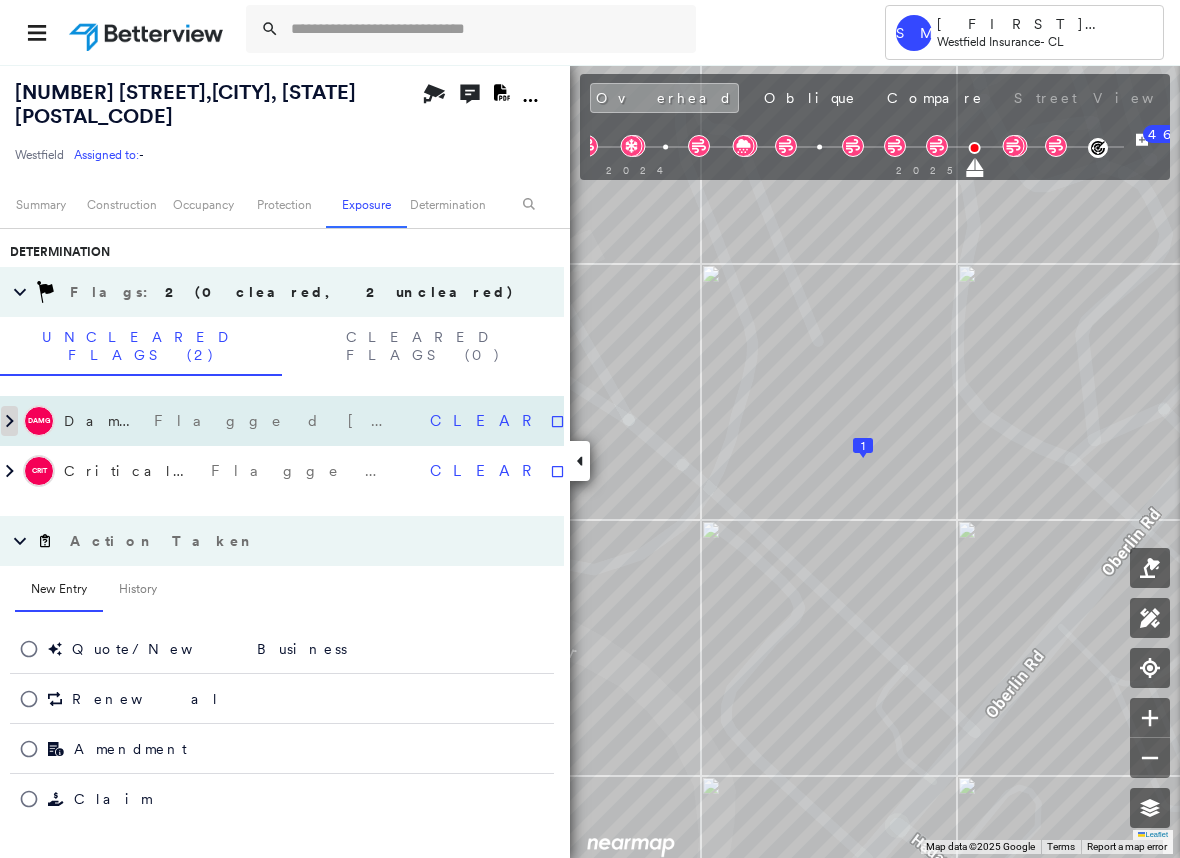 click 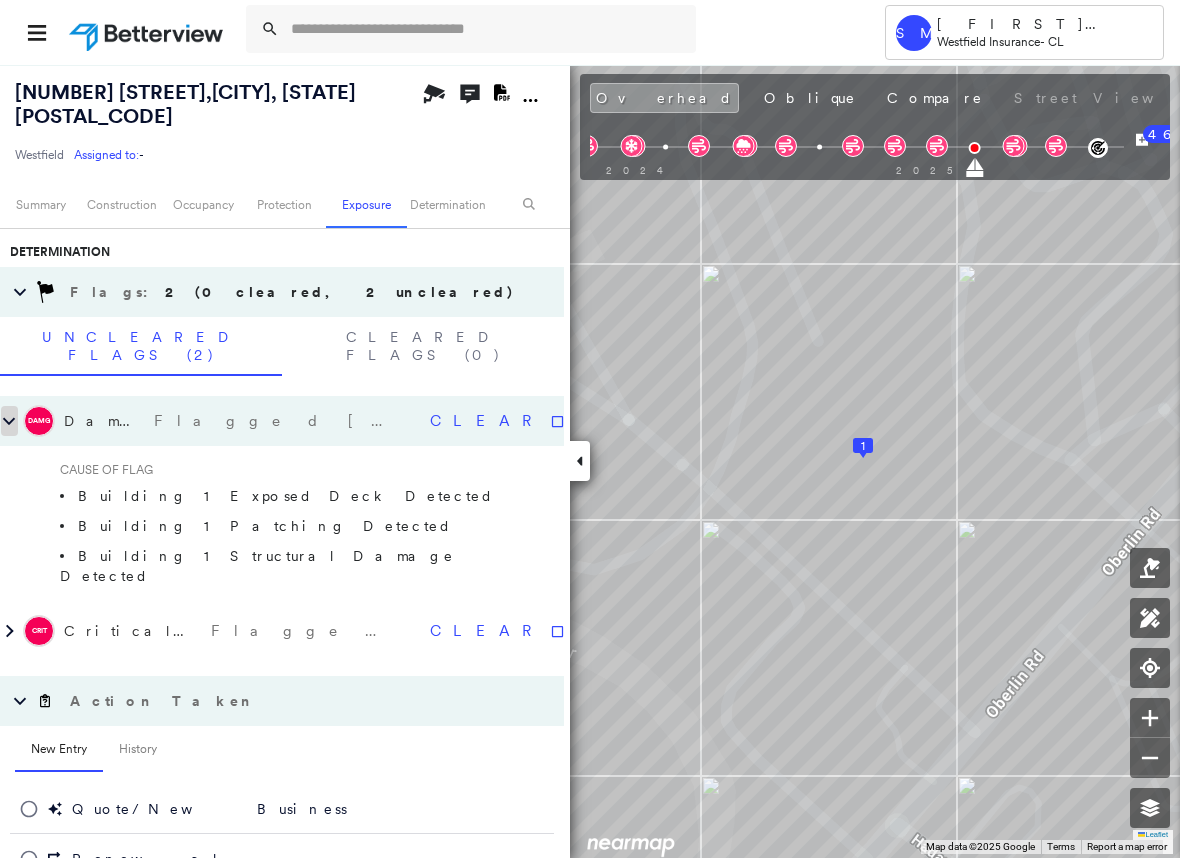 click 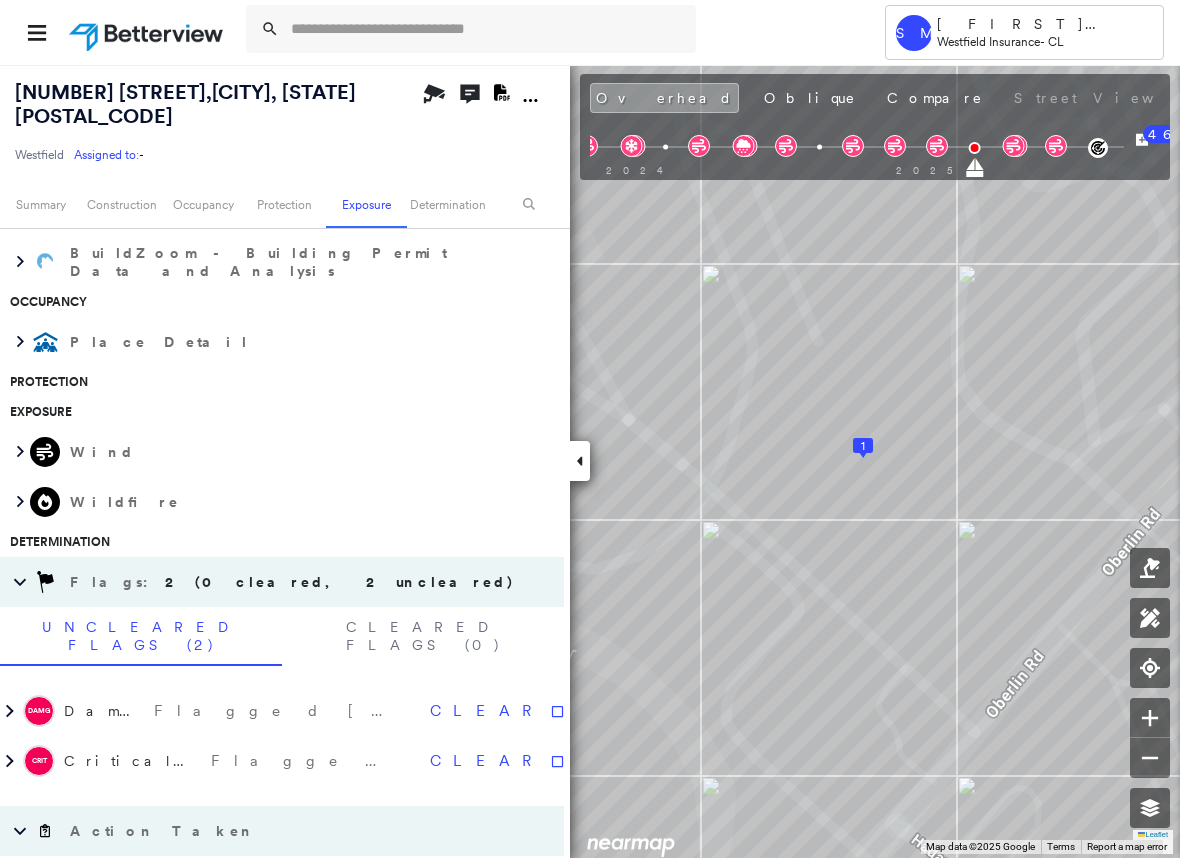 scroll, scrollTop: 714, scrollLeft: 0, axis: vertical 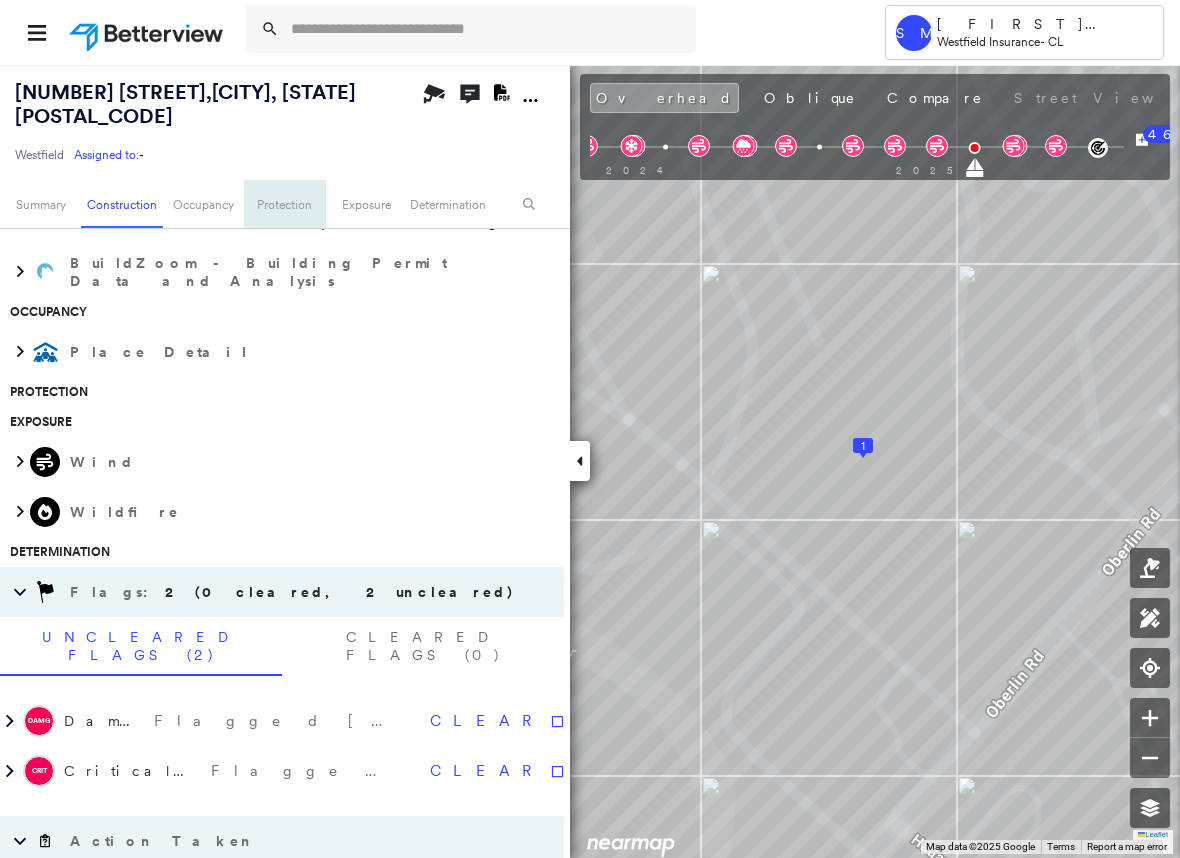 click on "Protection" at bounding box center [284, 204] 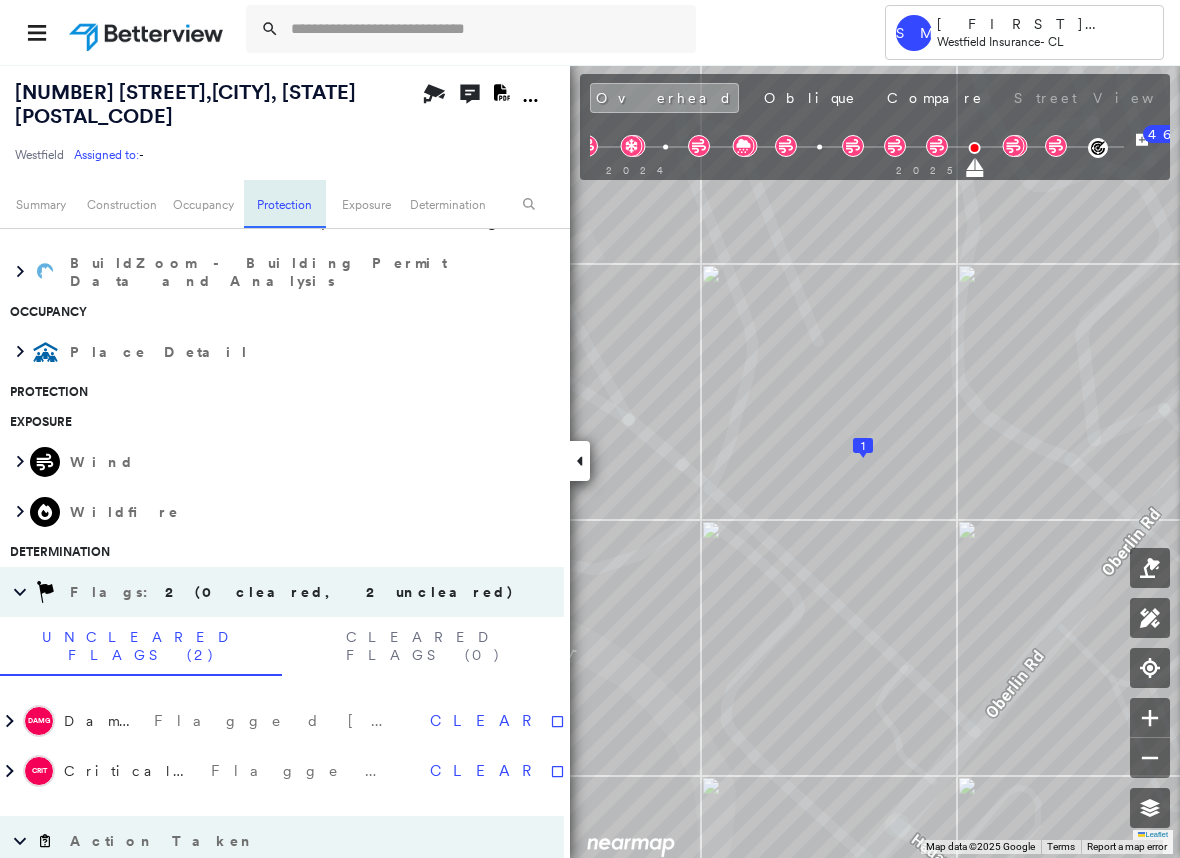 scroll, scrollTop: 867, scrollLeft: 0, axis: vertical 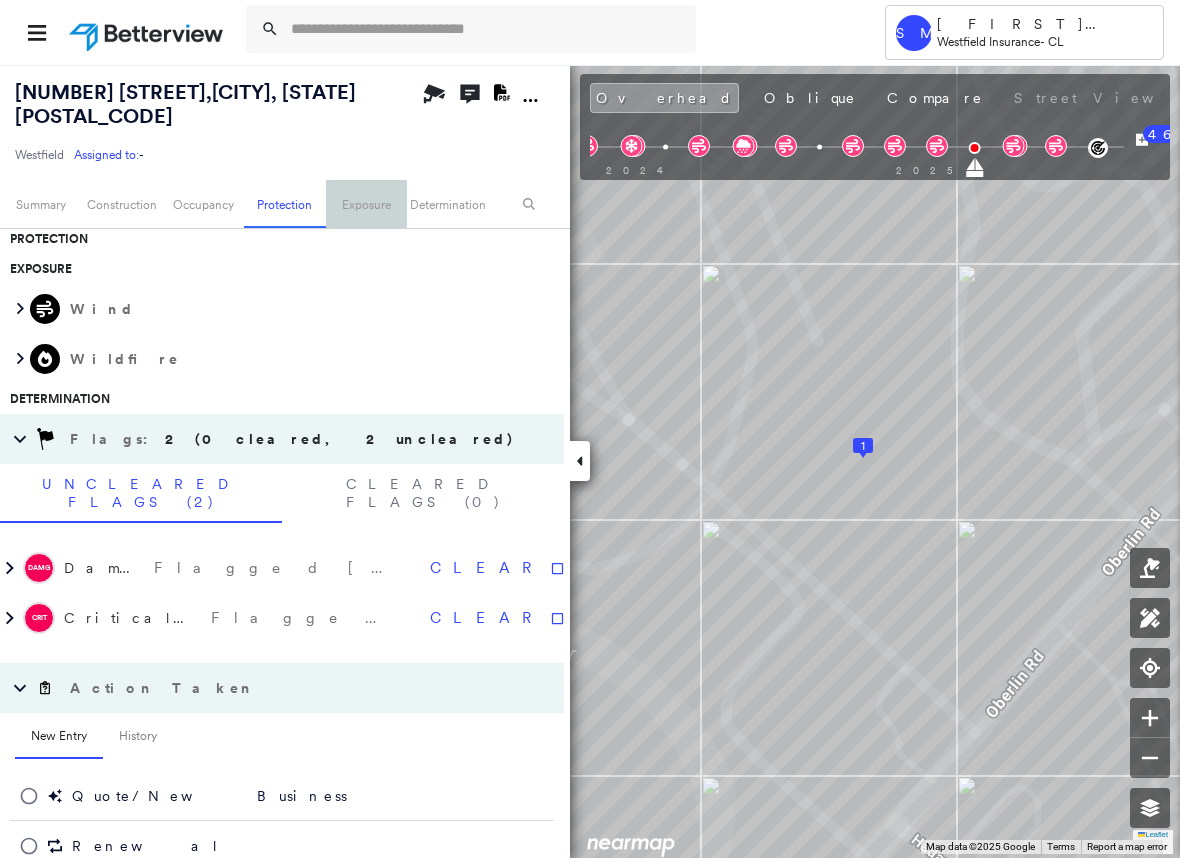 click on "Exposure" at bounding box center (366, 204) 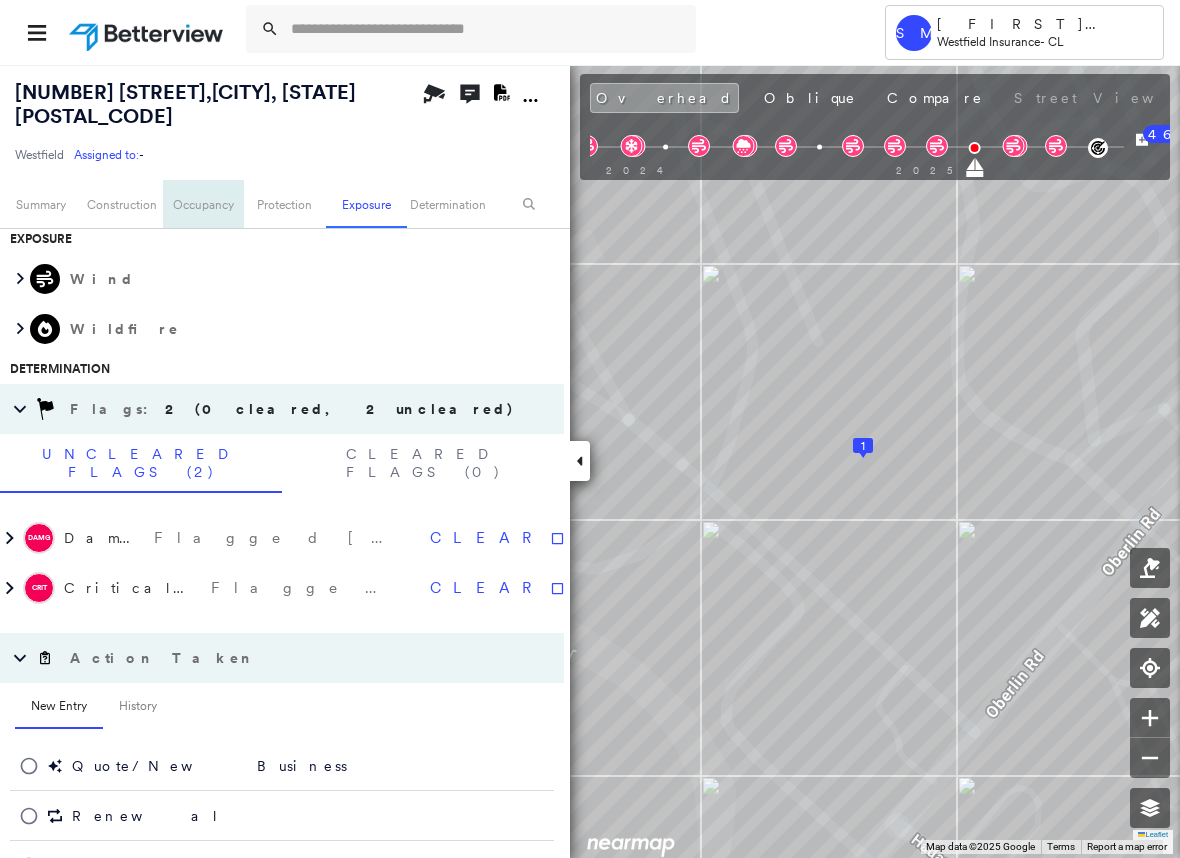 click on "Occupancy" at bounding box center [203, 204] 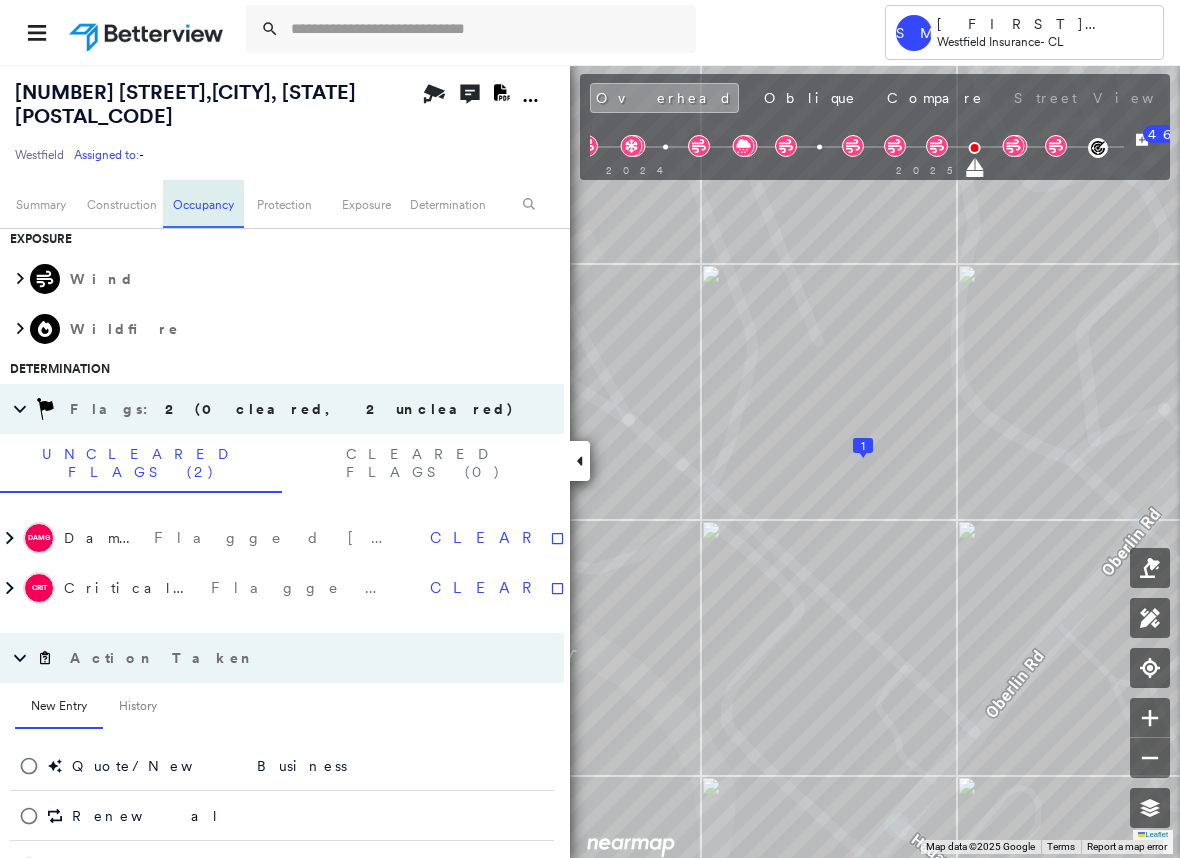 scroll, scrollTop: 787, scrollLeft: 0, axis: vertical 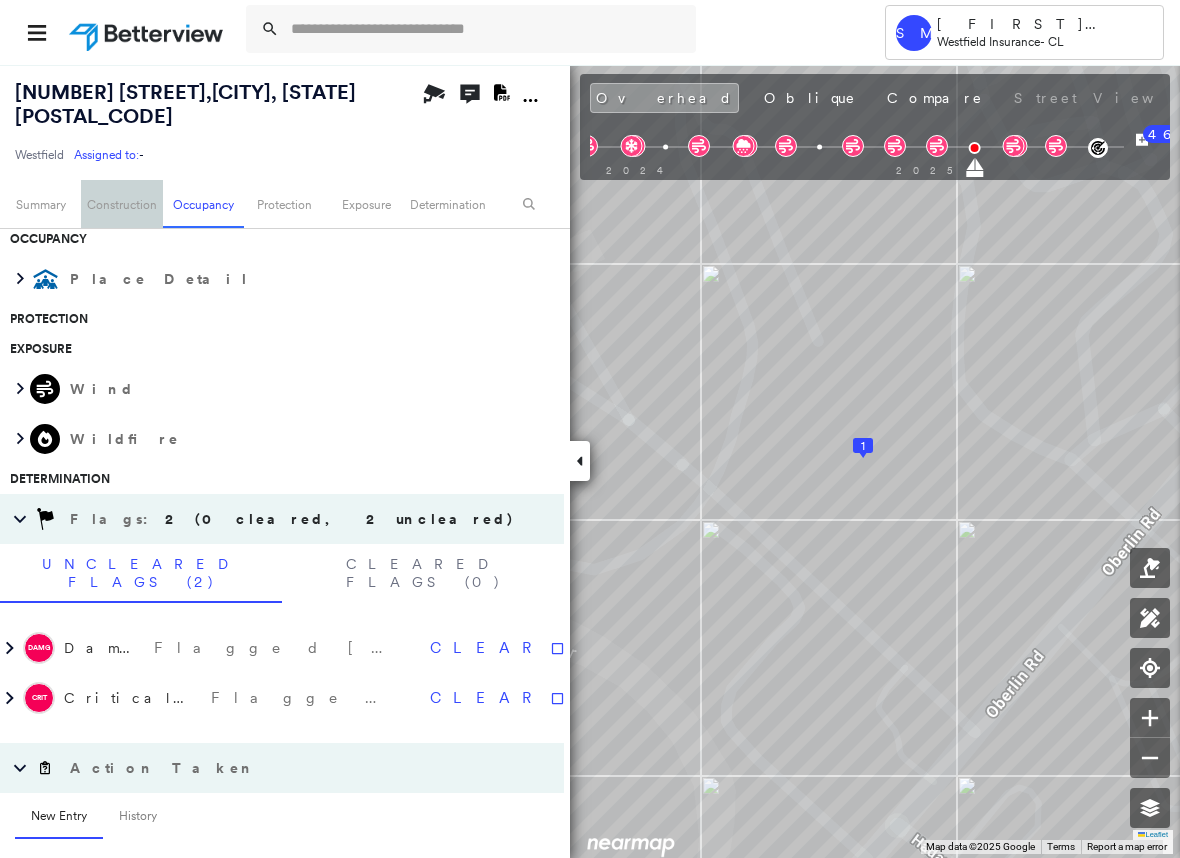 click on "Construction" at bounding box center (121, 204) 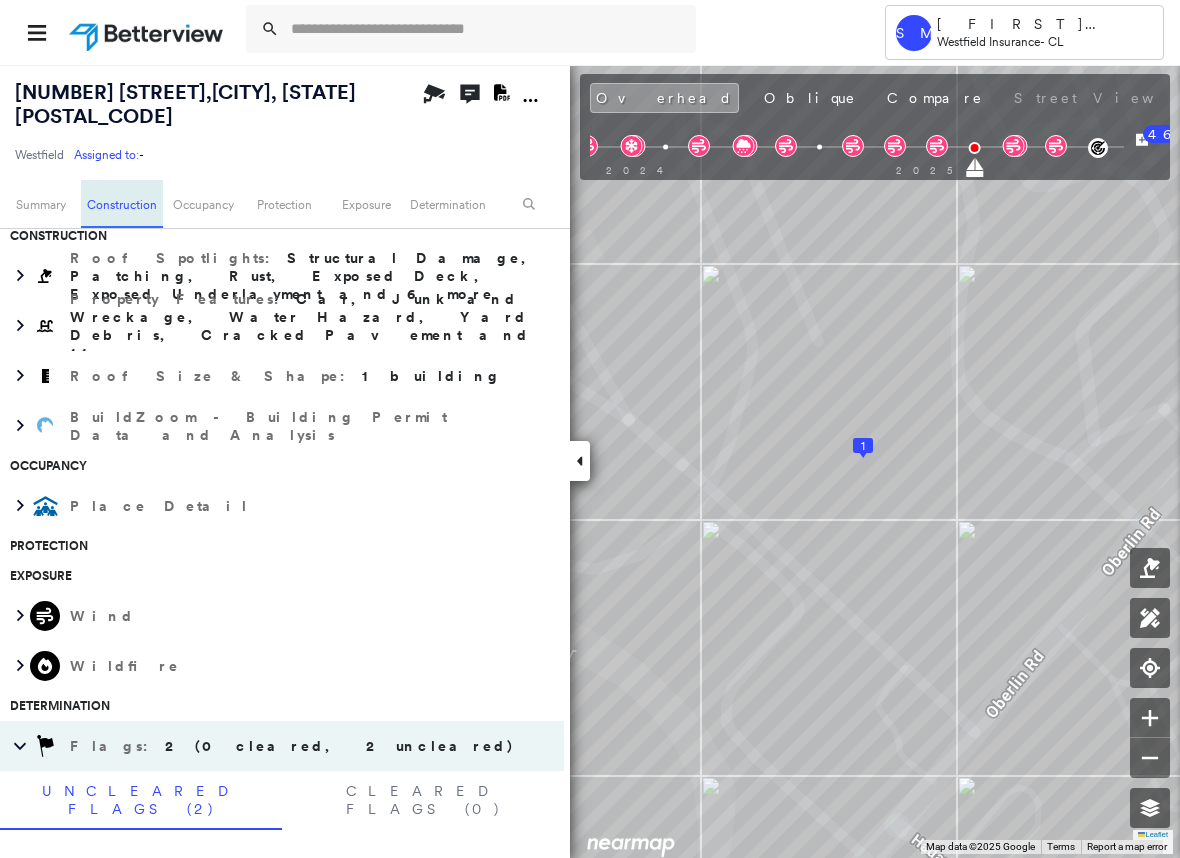 scroll, scrollTop: 557, scrollLeft: 0, axis: vertical 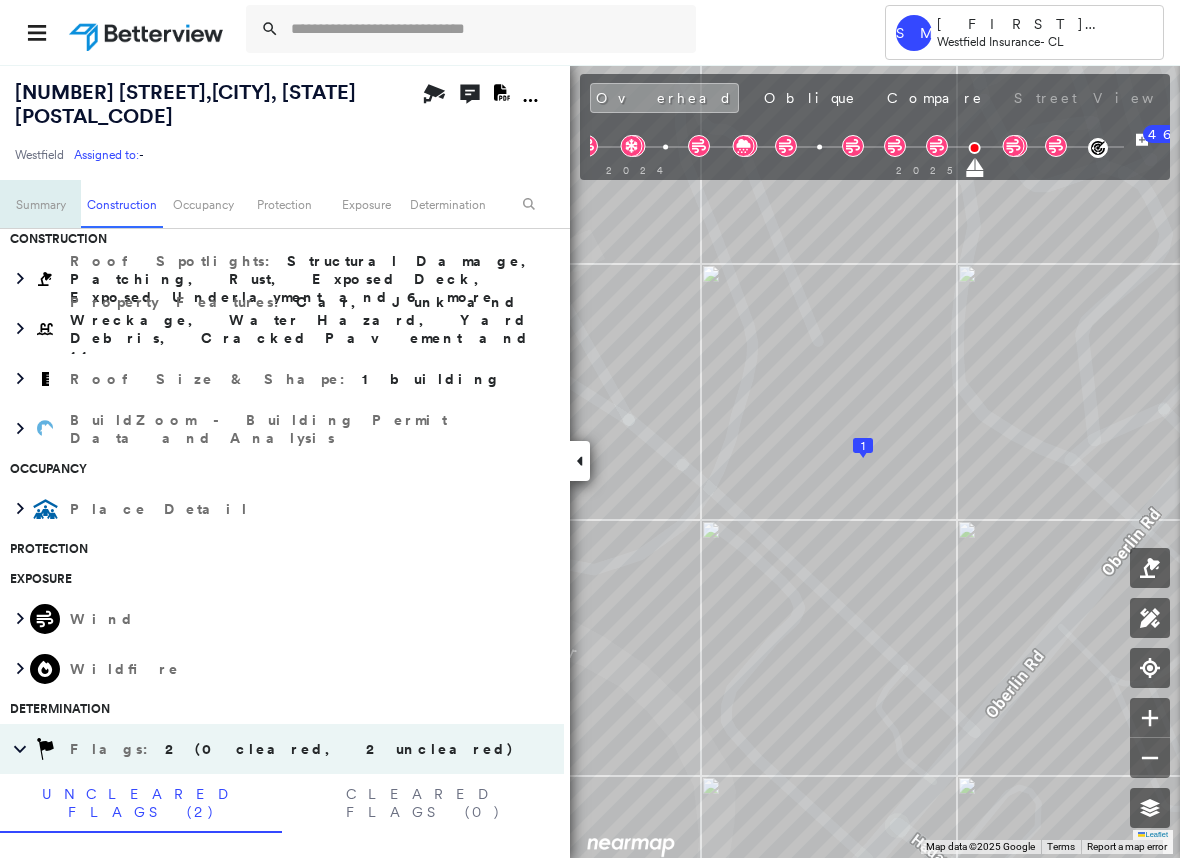 click on "Summary" at bounding box center (40, 204) 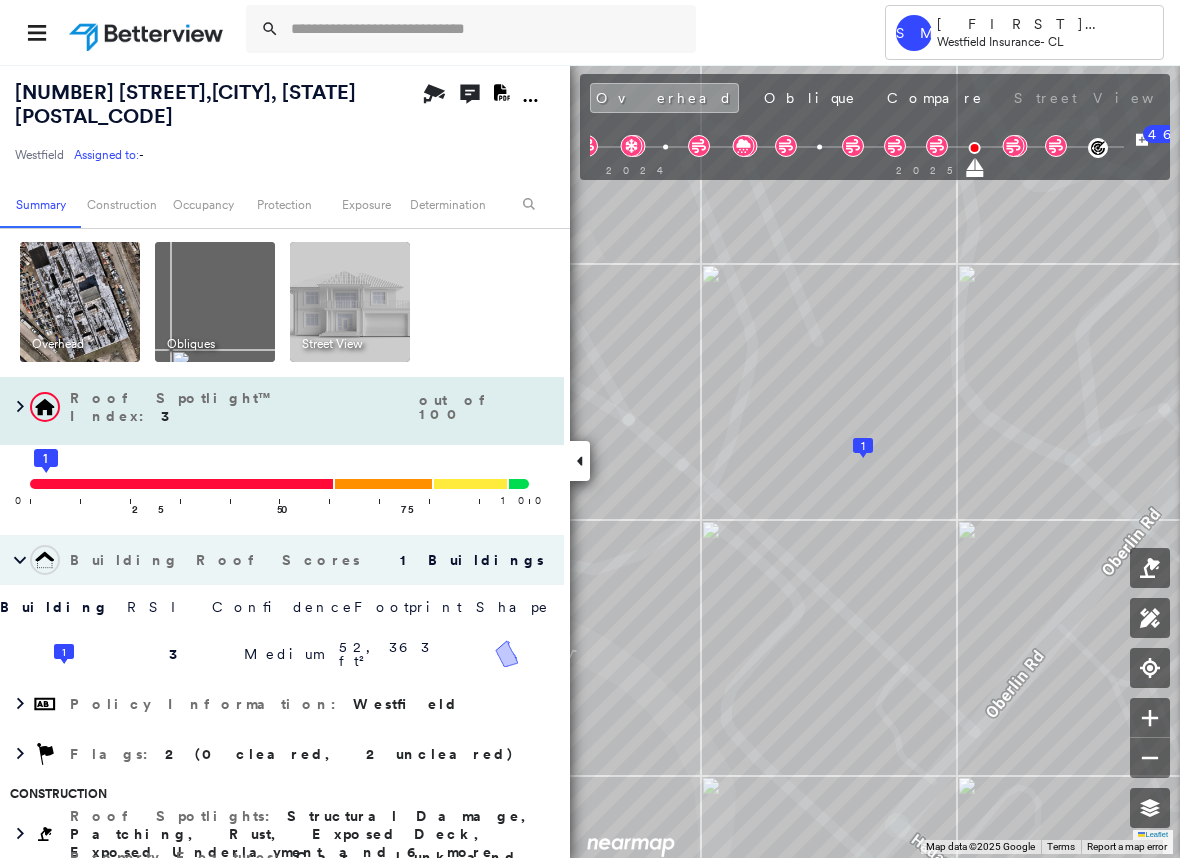 scroll, scrollTop: 0, scrollLeft: 0, axis: both 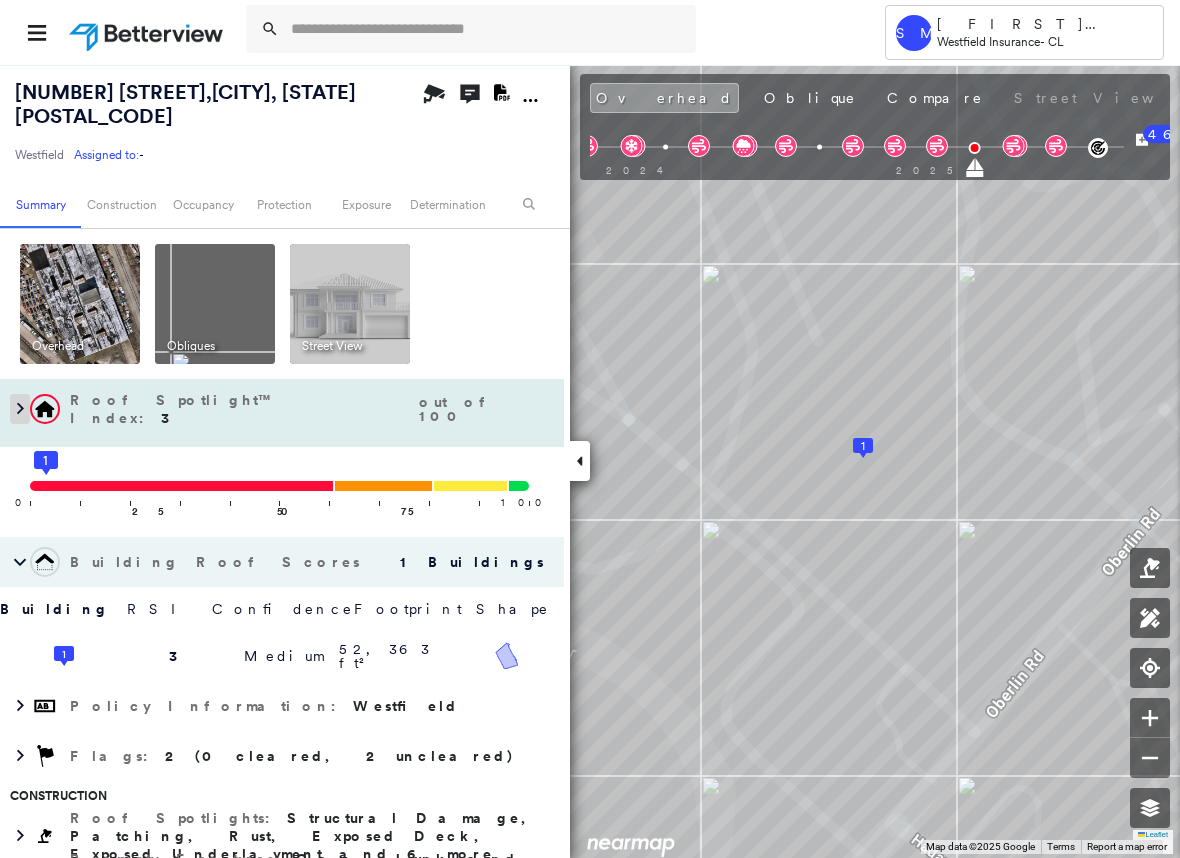 click 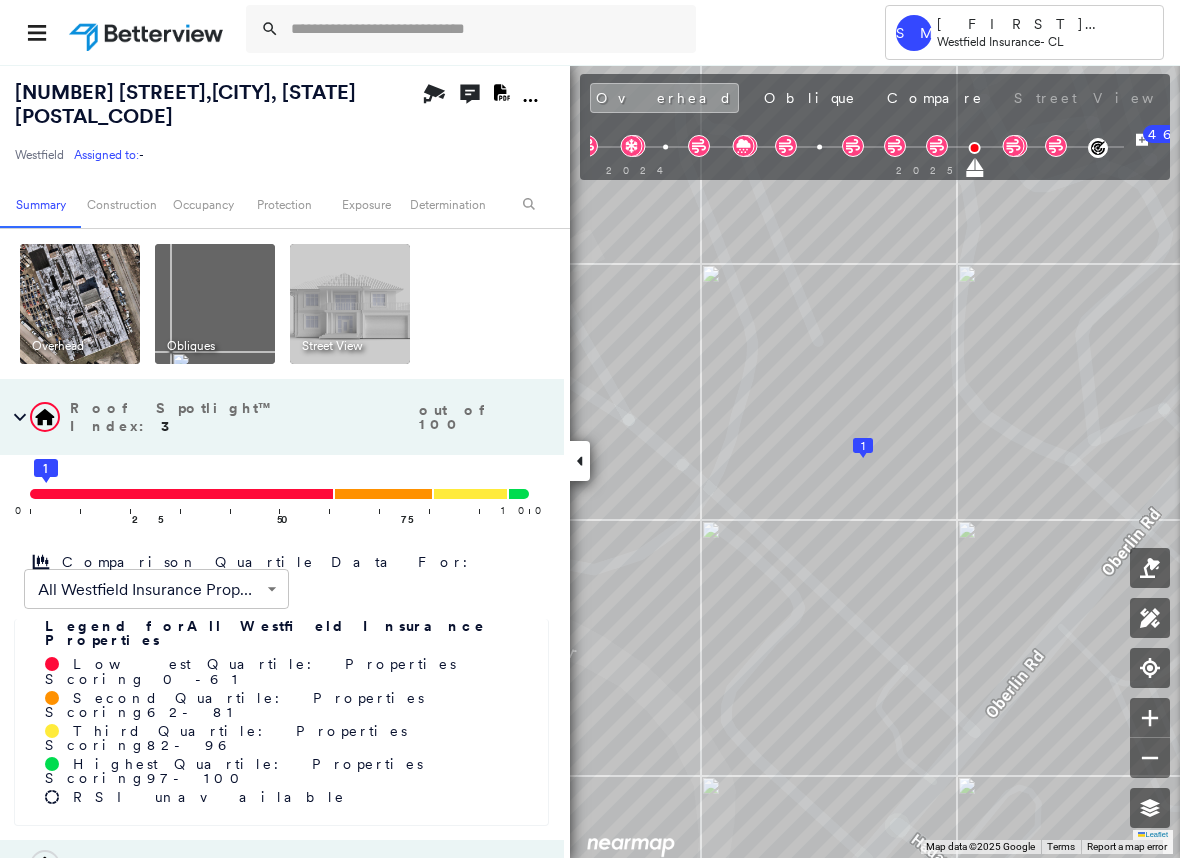 scroll, scrollTop: 100, scrollLeft: 0, axis: vertical 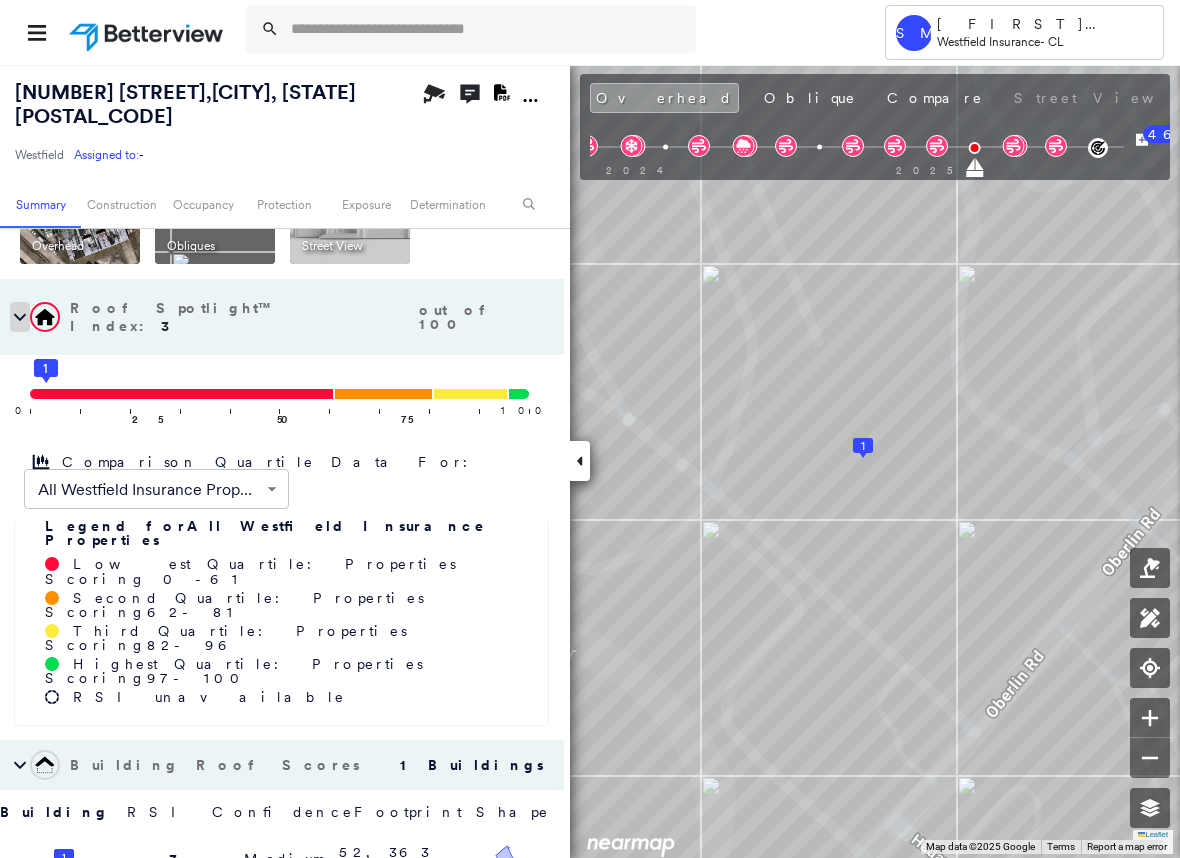 click 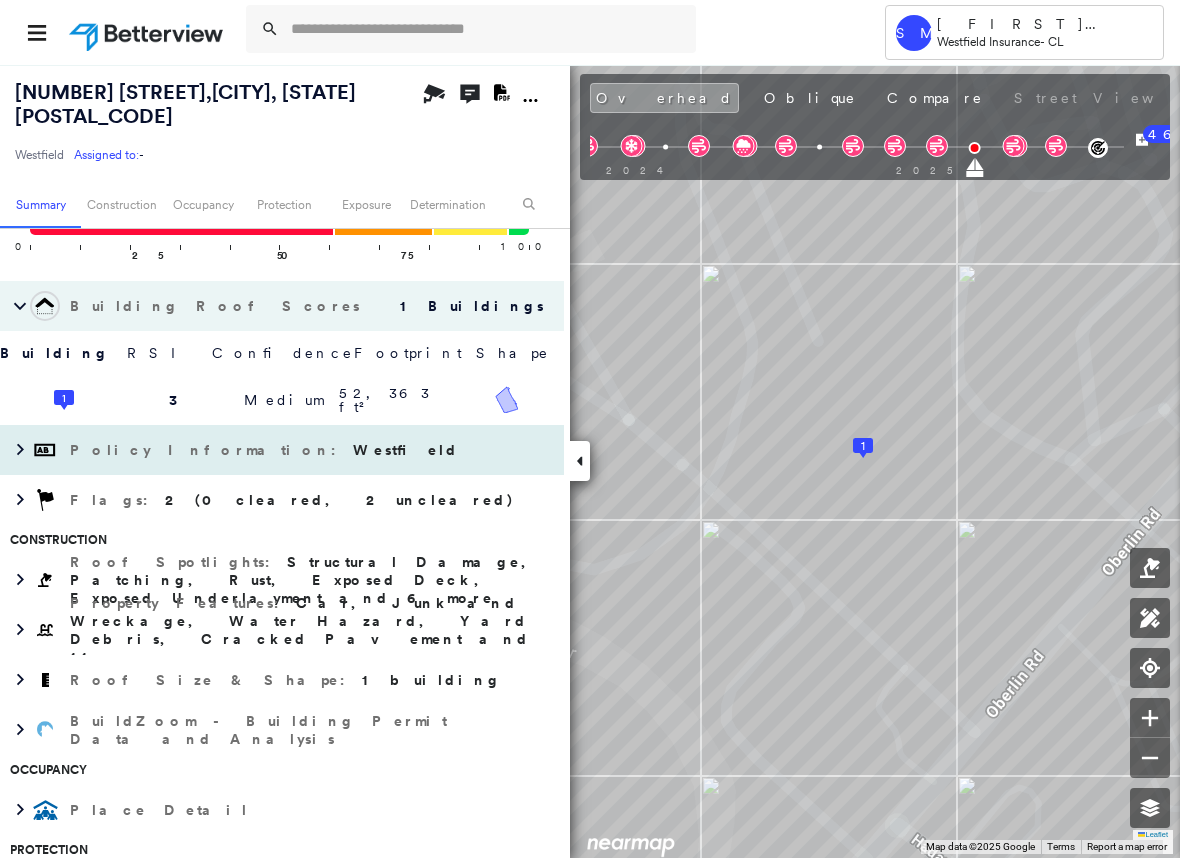 scroll, scrollTop: 300, scrollLeft: 0, axis: vertical 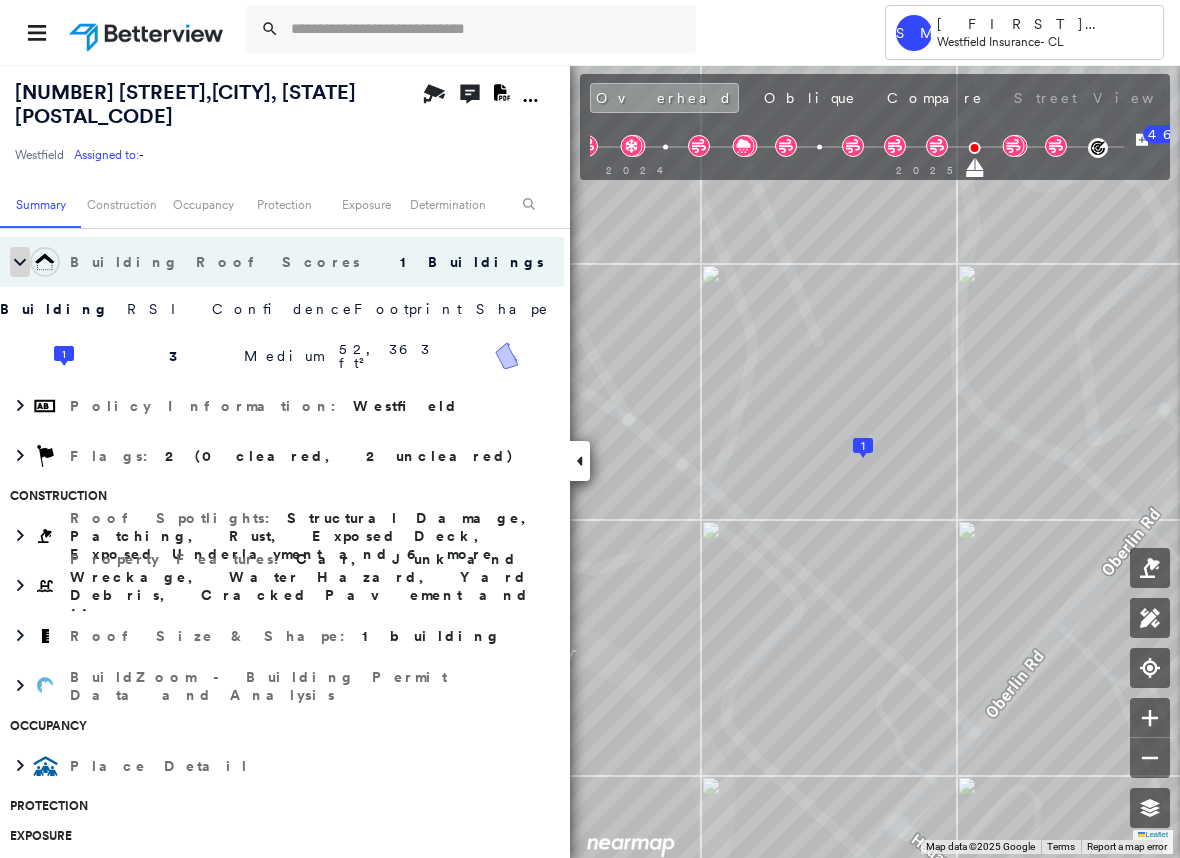 click 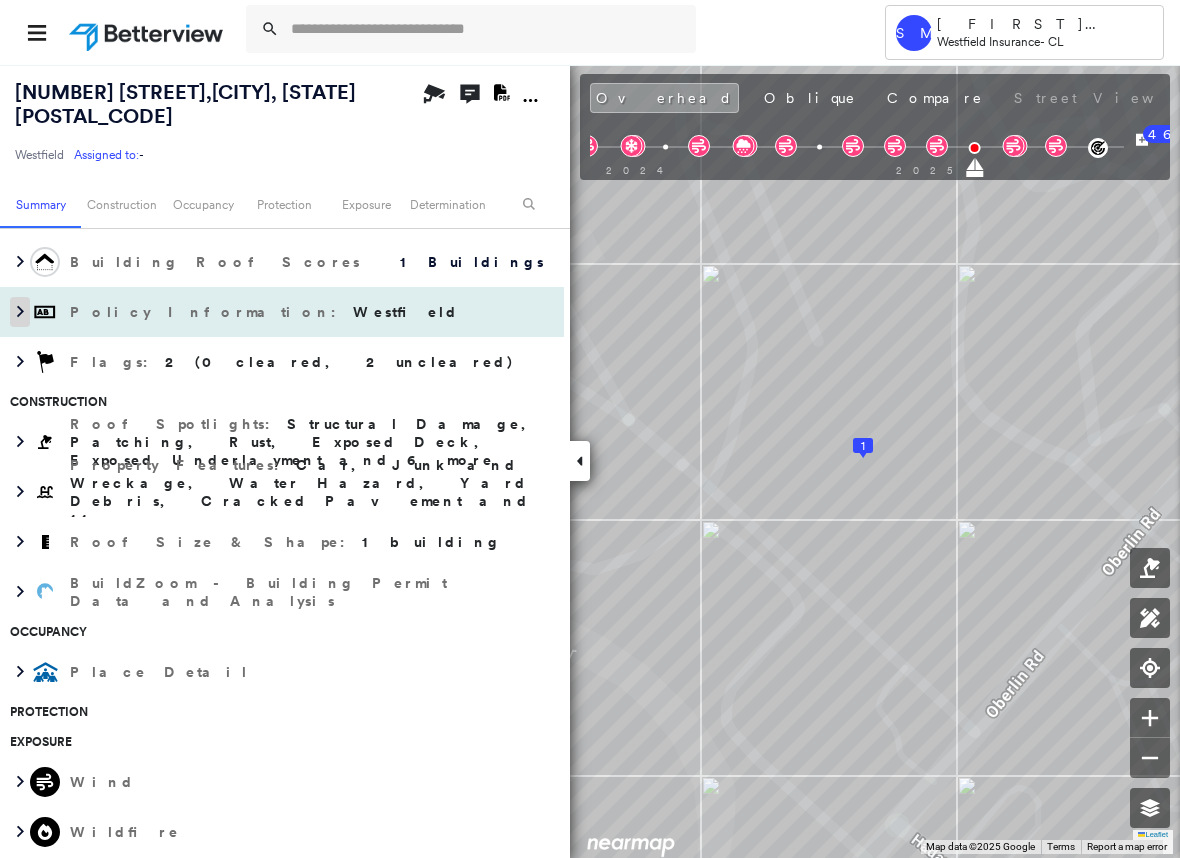 click 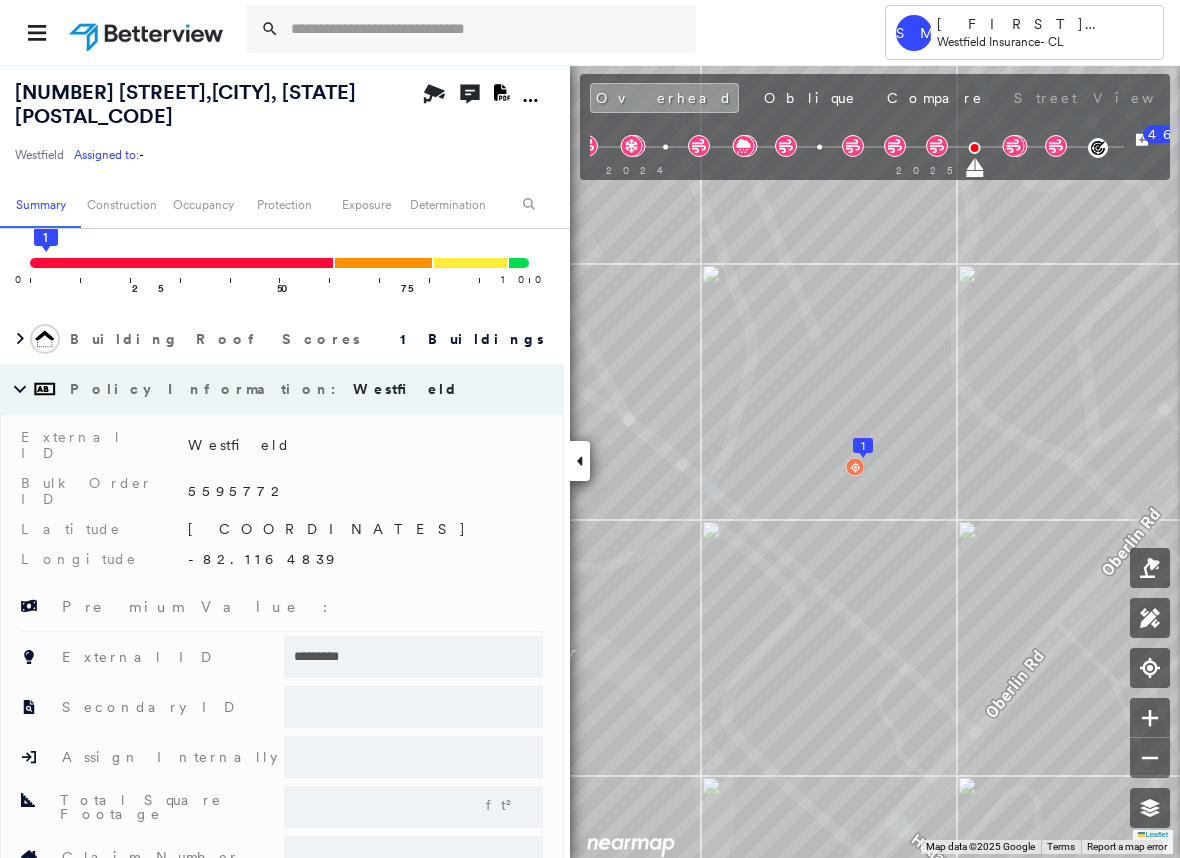 scroll, scrollTop: 200, scrollLeft: 0, axis: vertical 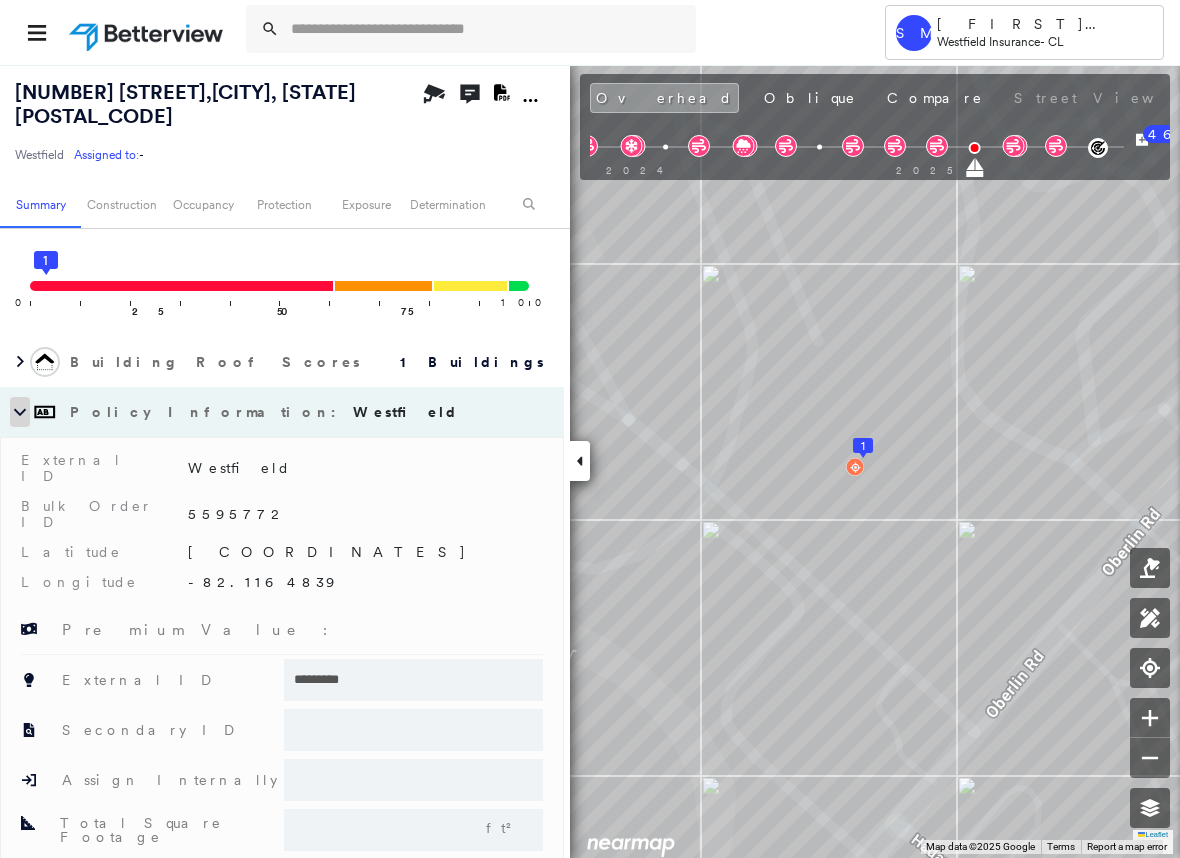click 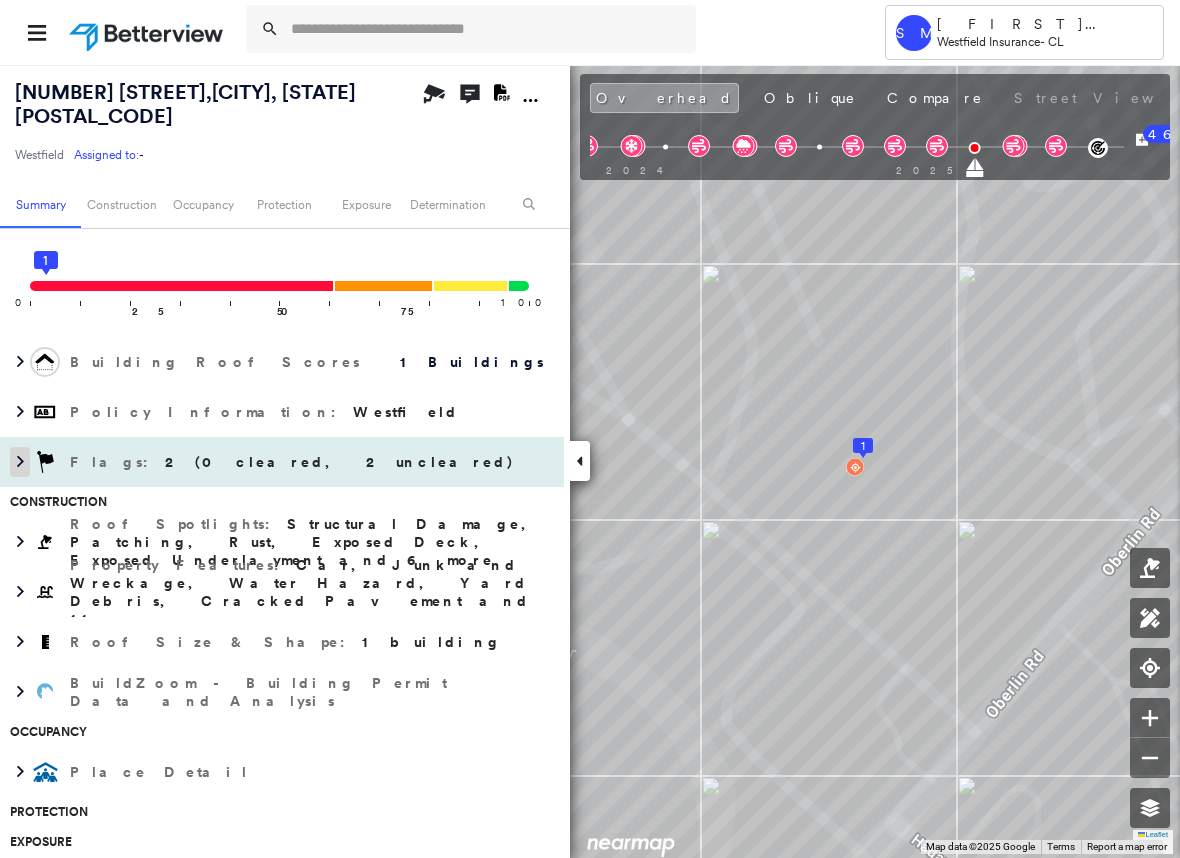 click 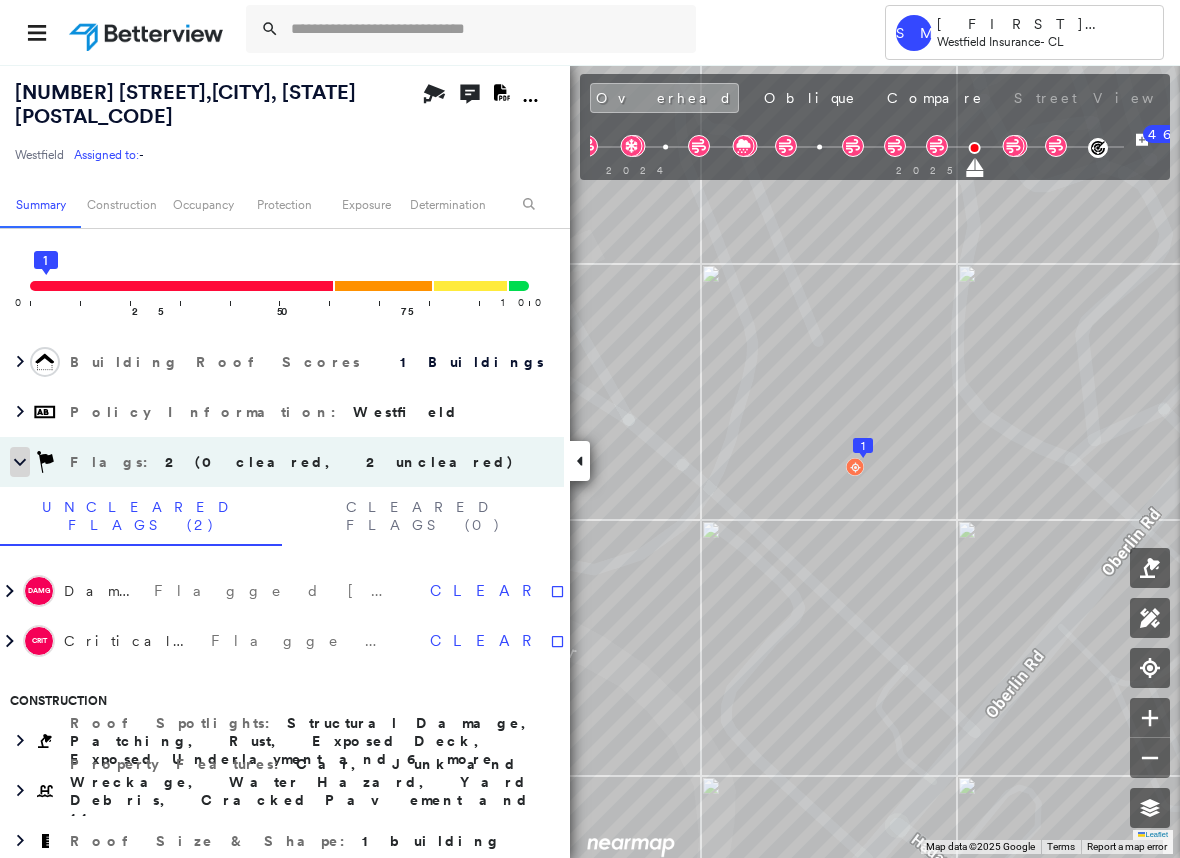 click at bounding box center [20, 462] 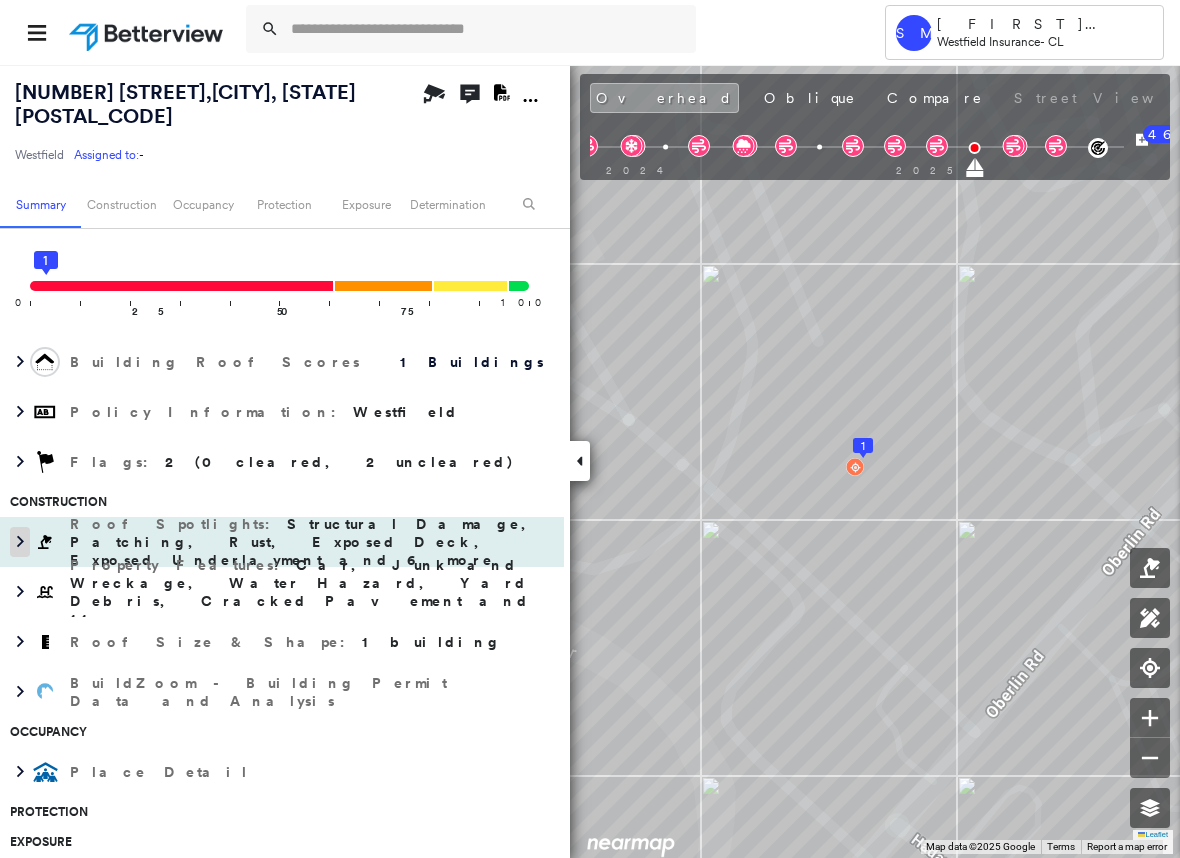 click 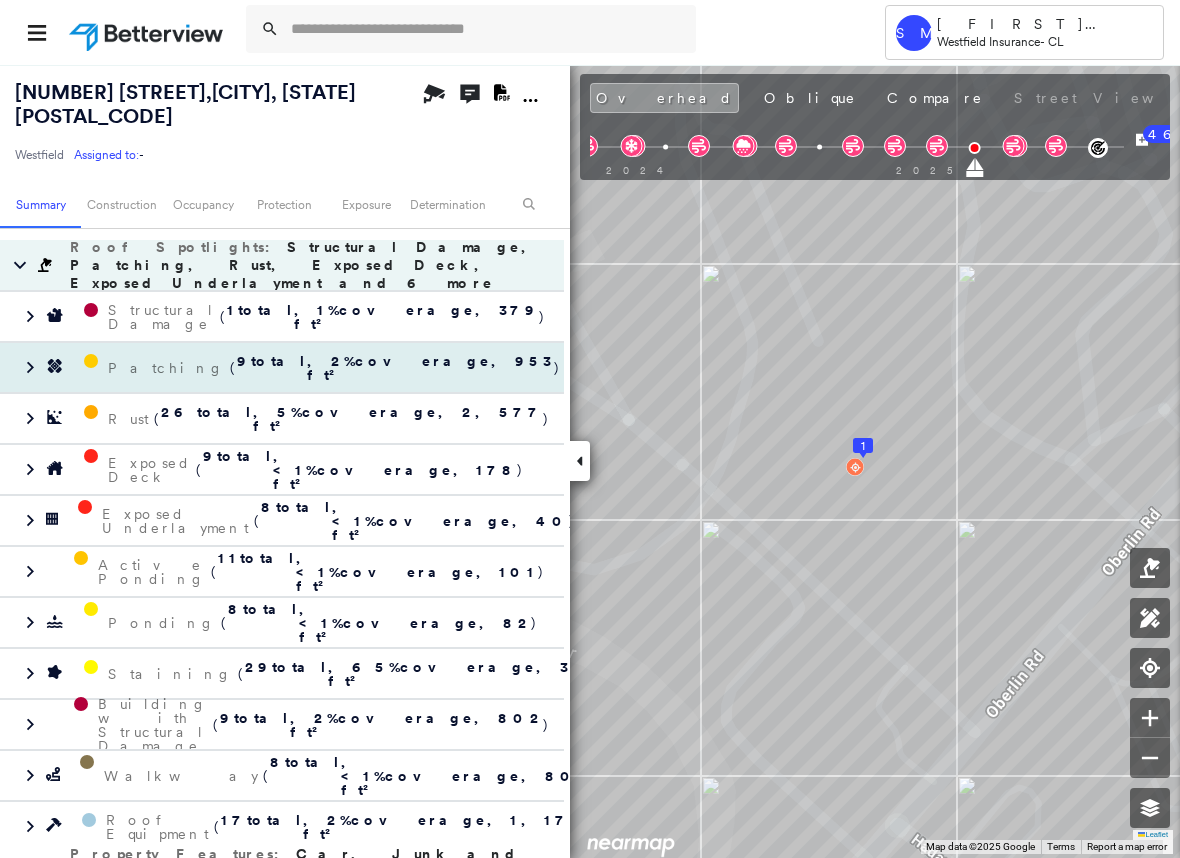 scroll, scrollTop: 500, scrollLeft: 0, axis: vertical 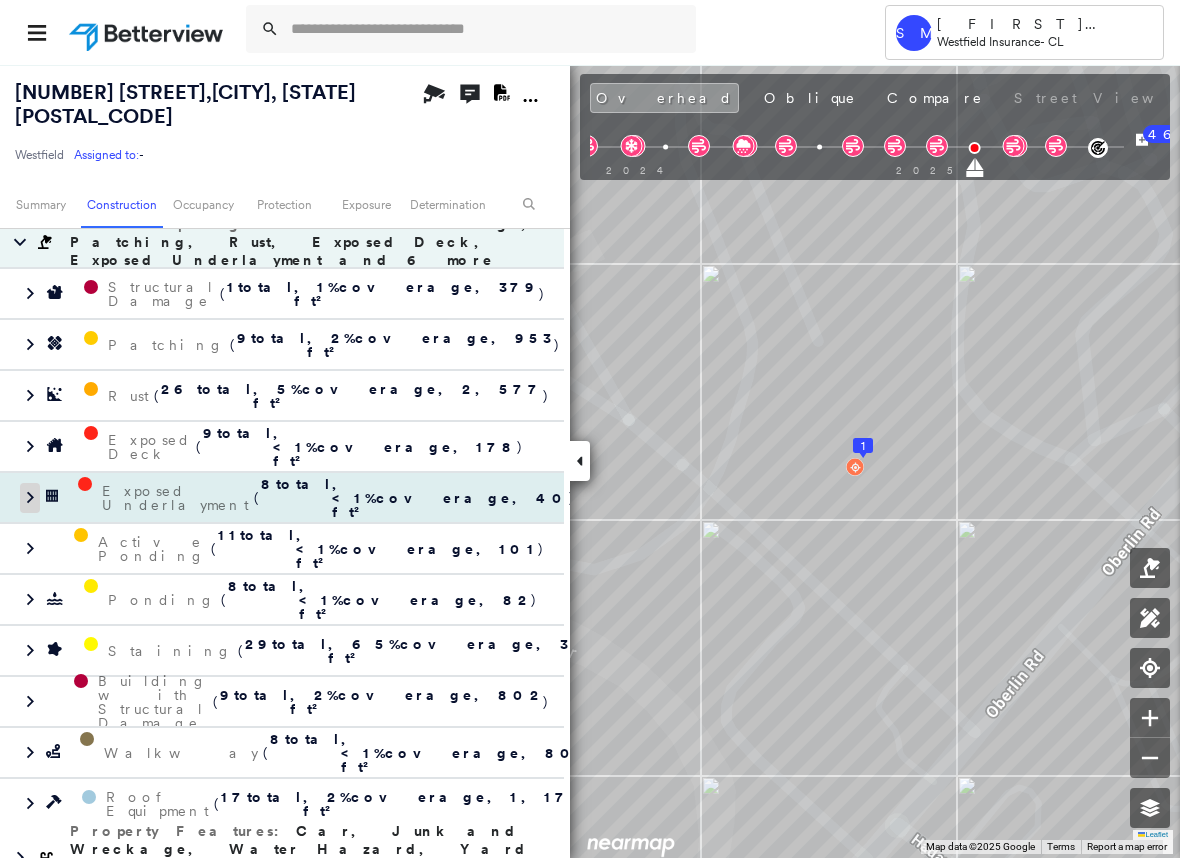 click 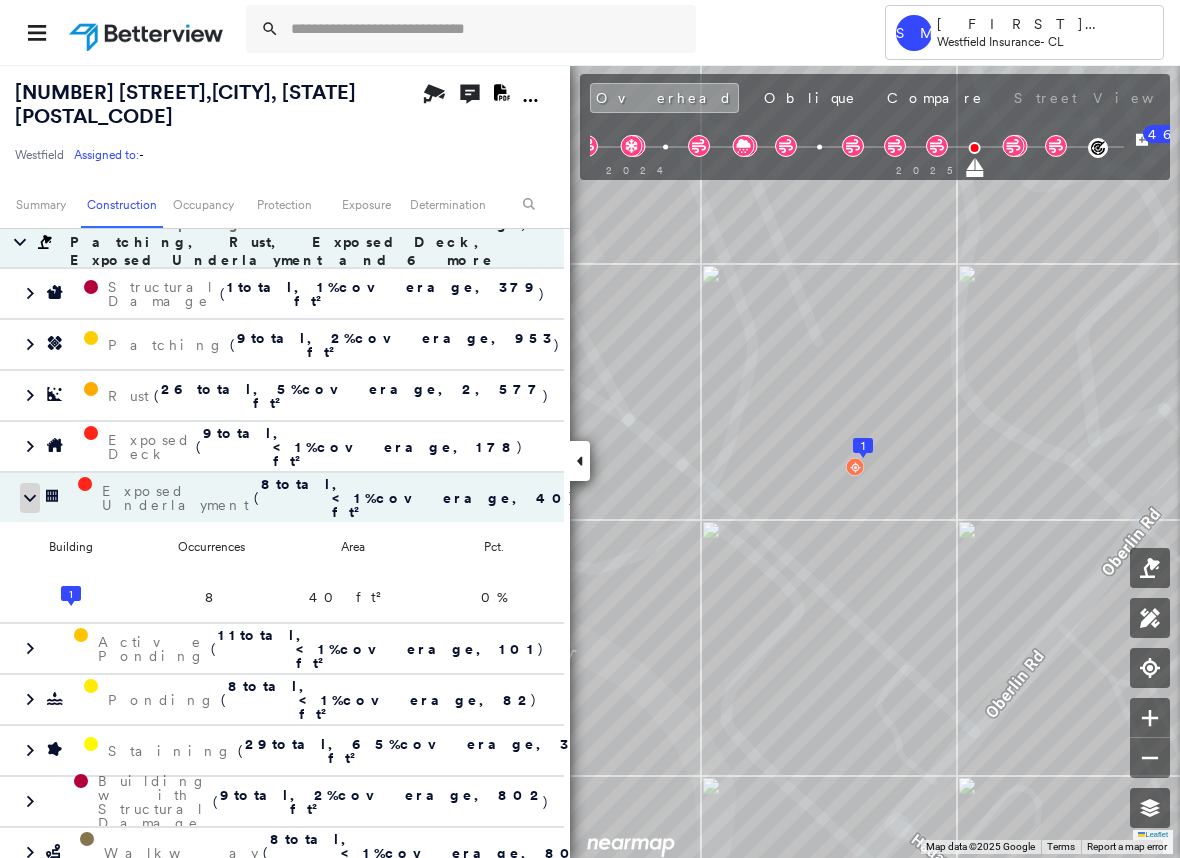 click 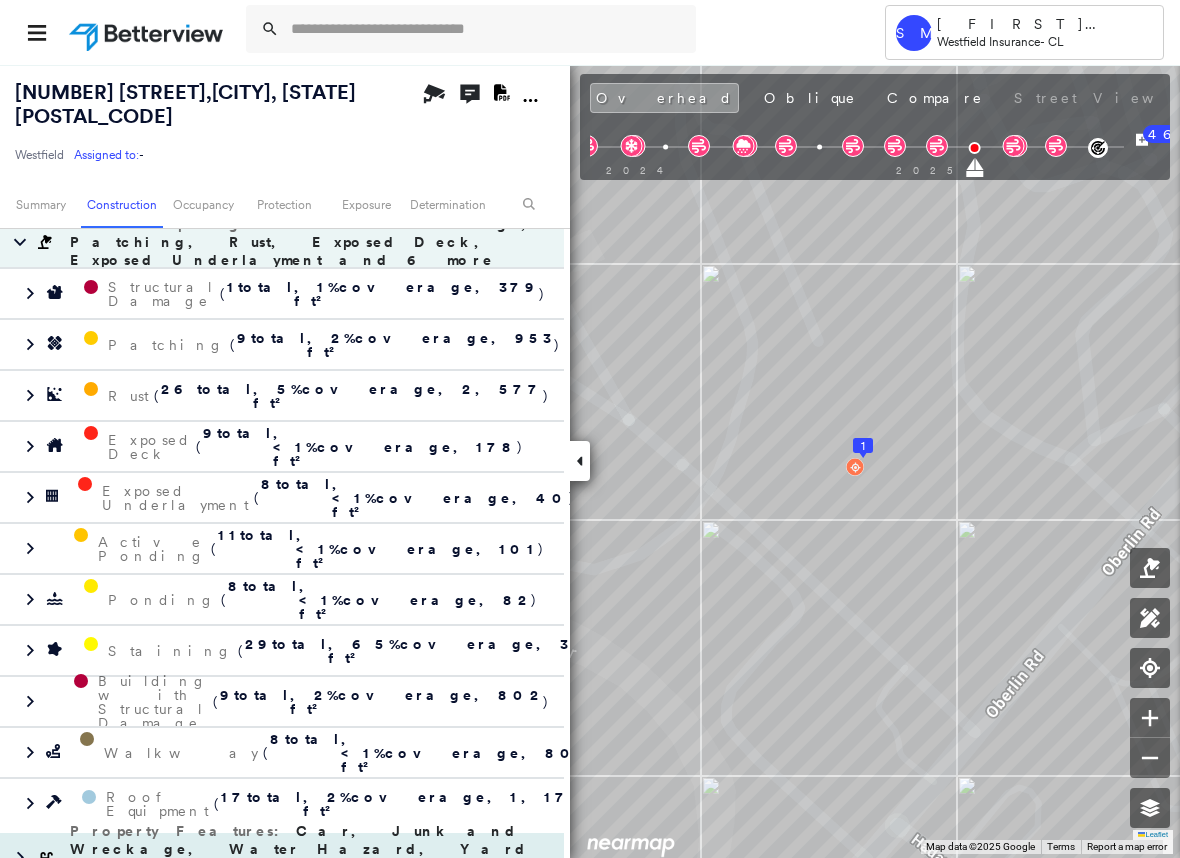 scroll, scrollTop: 600, scrollLeft: 0, axis: vertical 